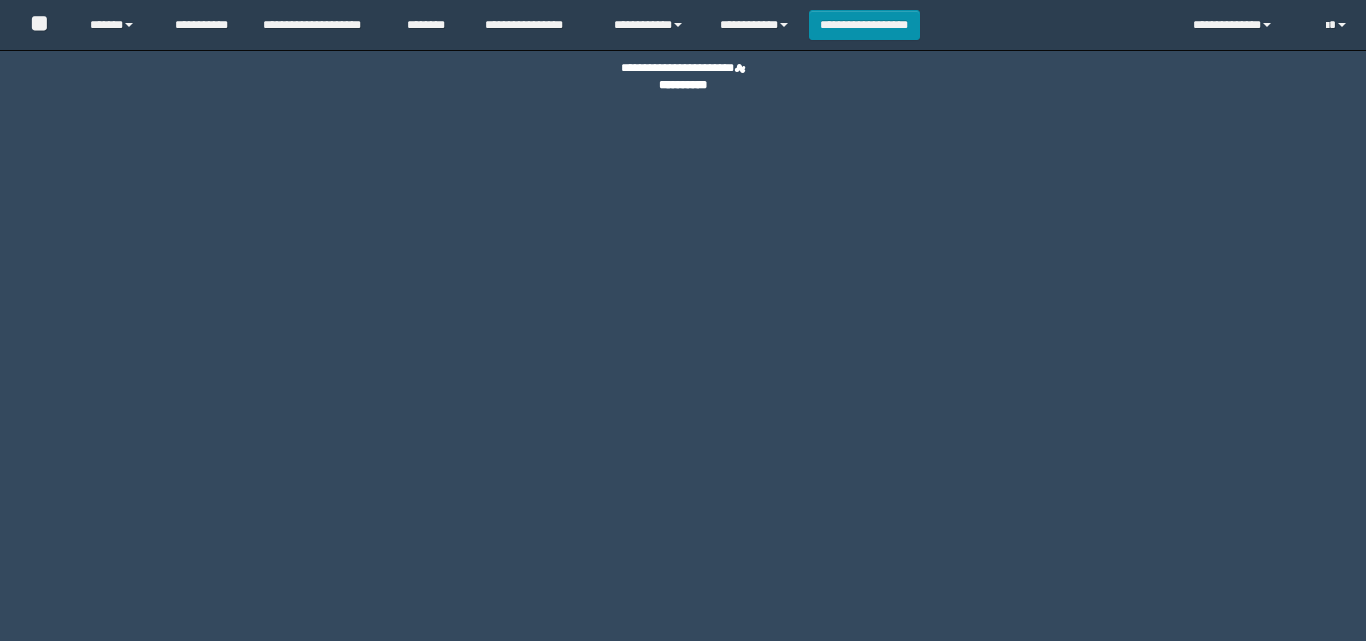 scroll, scrollTop: 0, scrollLeft: 0, axis: both 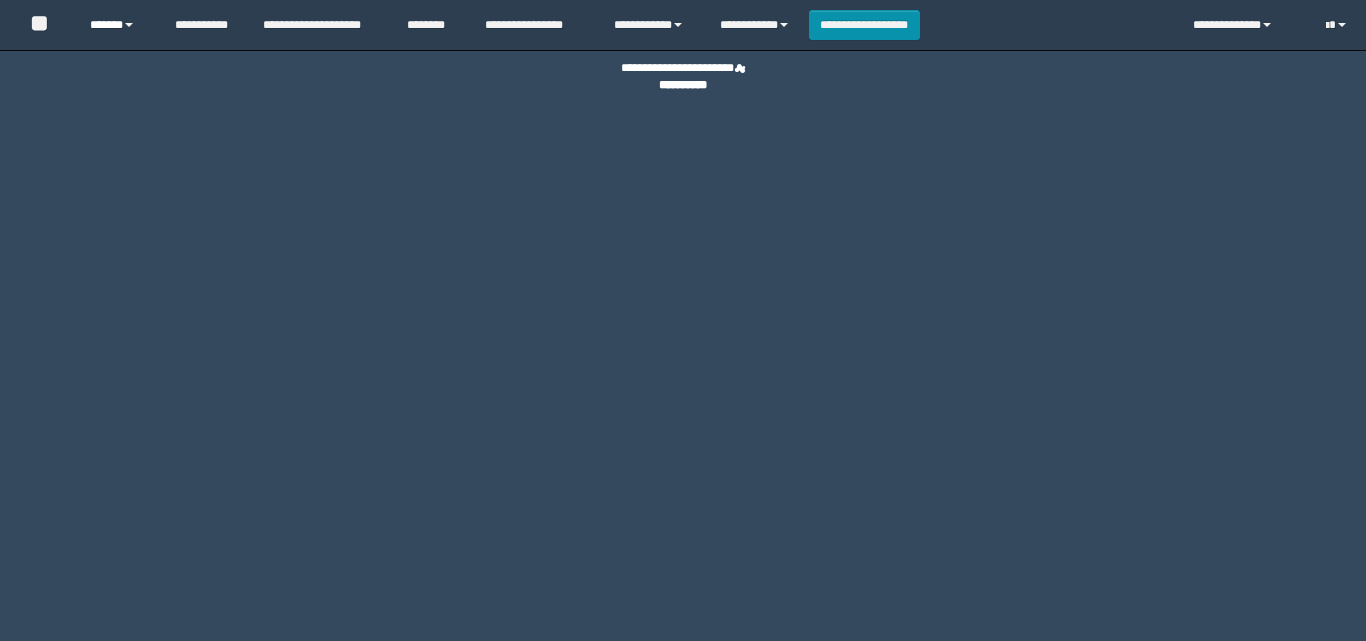 click on "******" at bounding box center (117, 25) 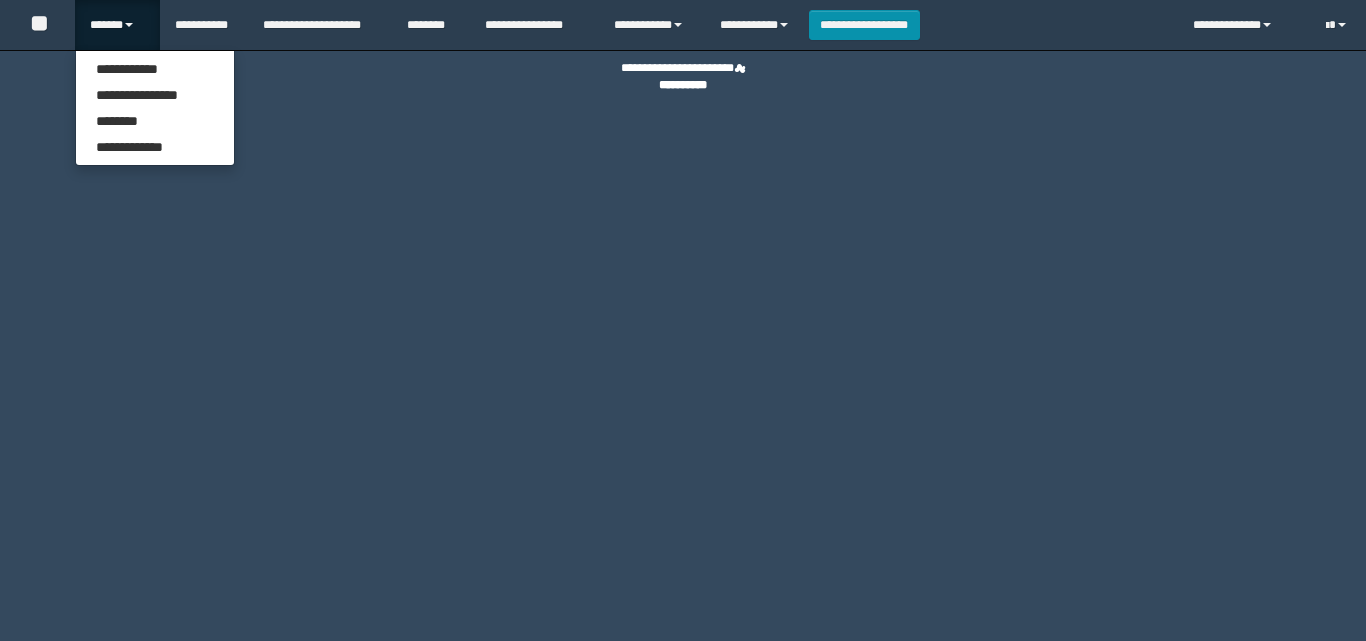 scroll, scrollTop: 0, scrollLeft: 0, axis: both 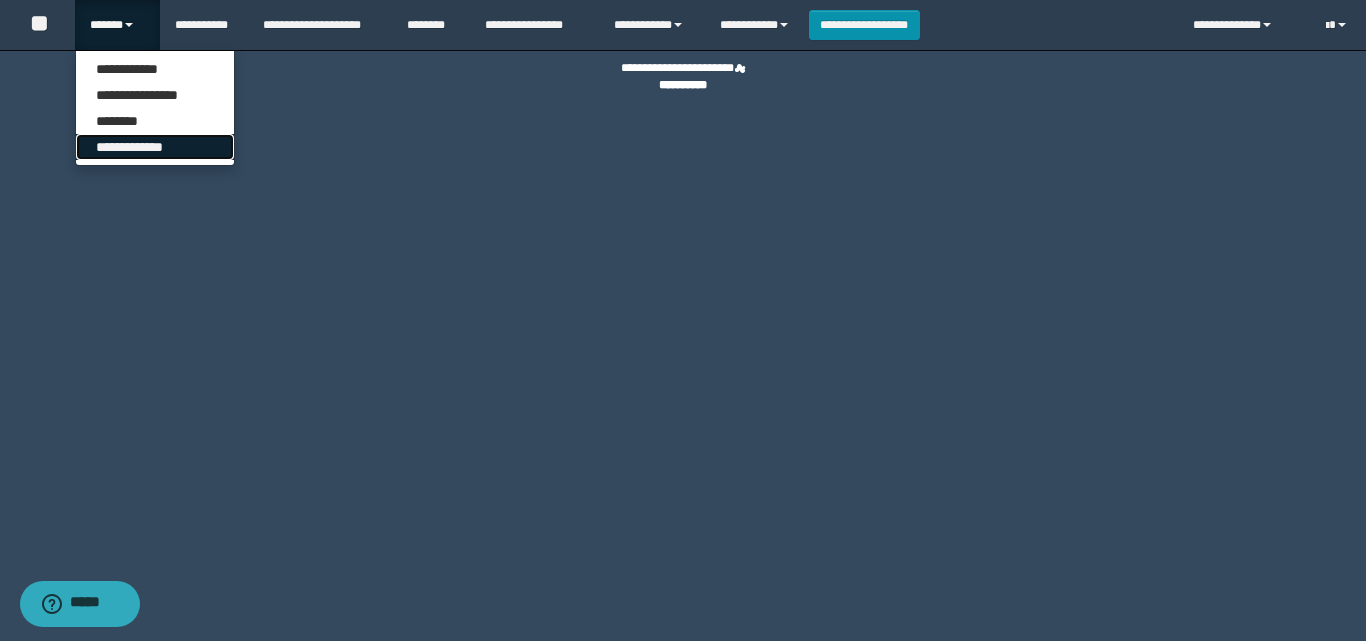 click on "**********" at bounding box center [155, 147] 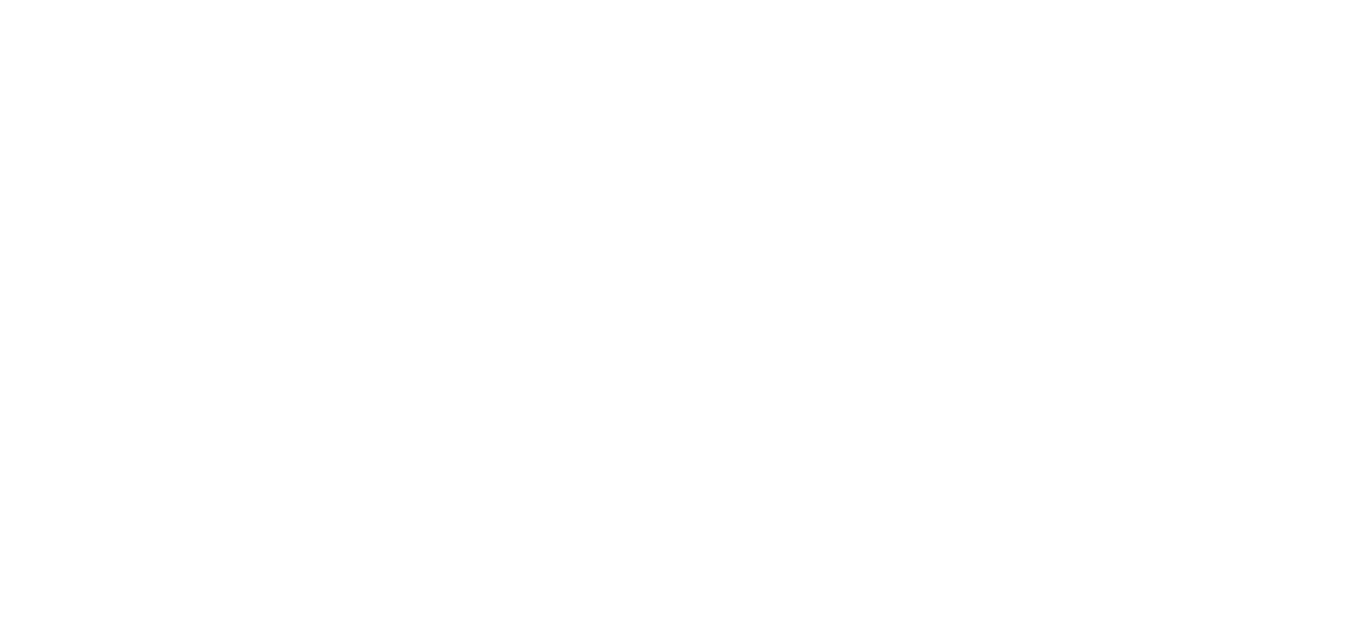 scroll, scrollTop: 0, scrollLeft: 0, axis: both 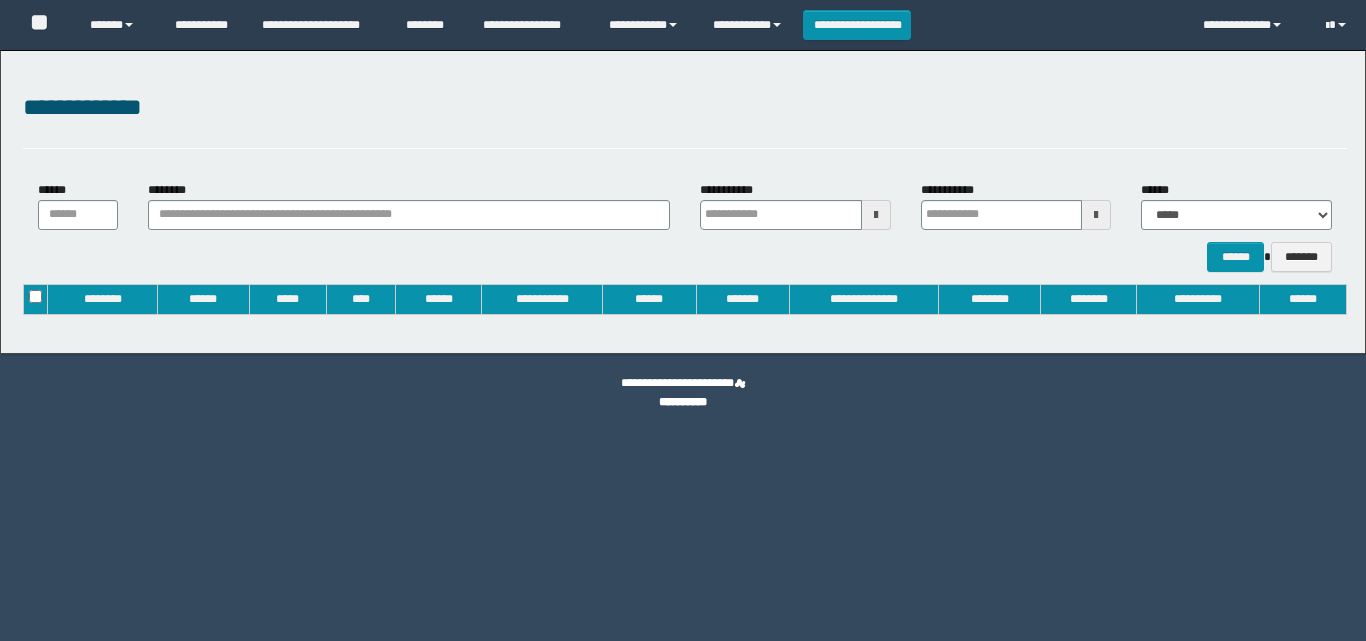 type on "**********" 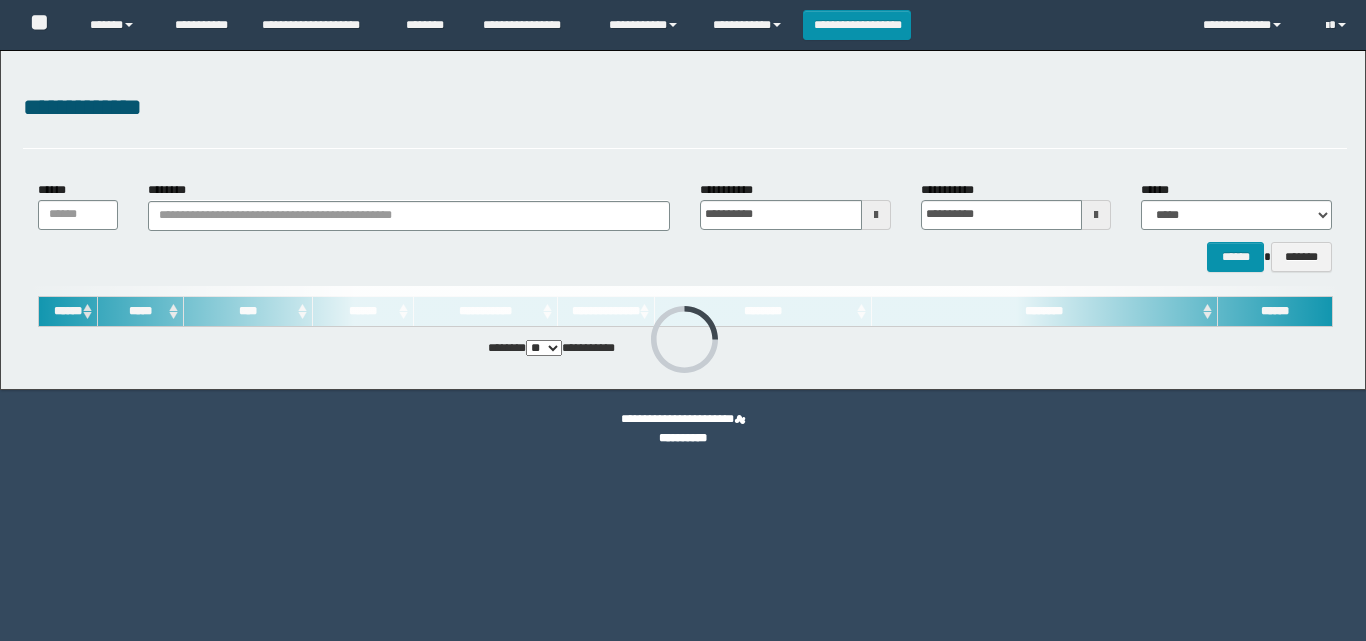 scroll, scrollTop: 0, scrollLeft: 0, axis: both 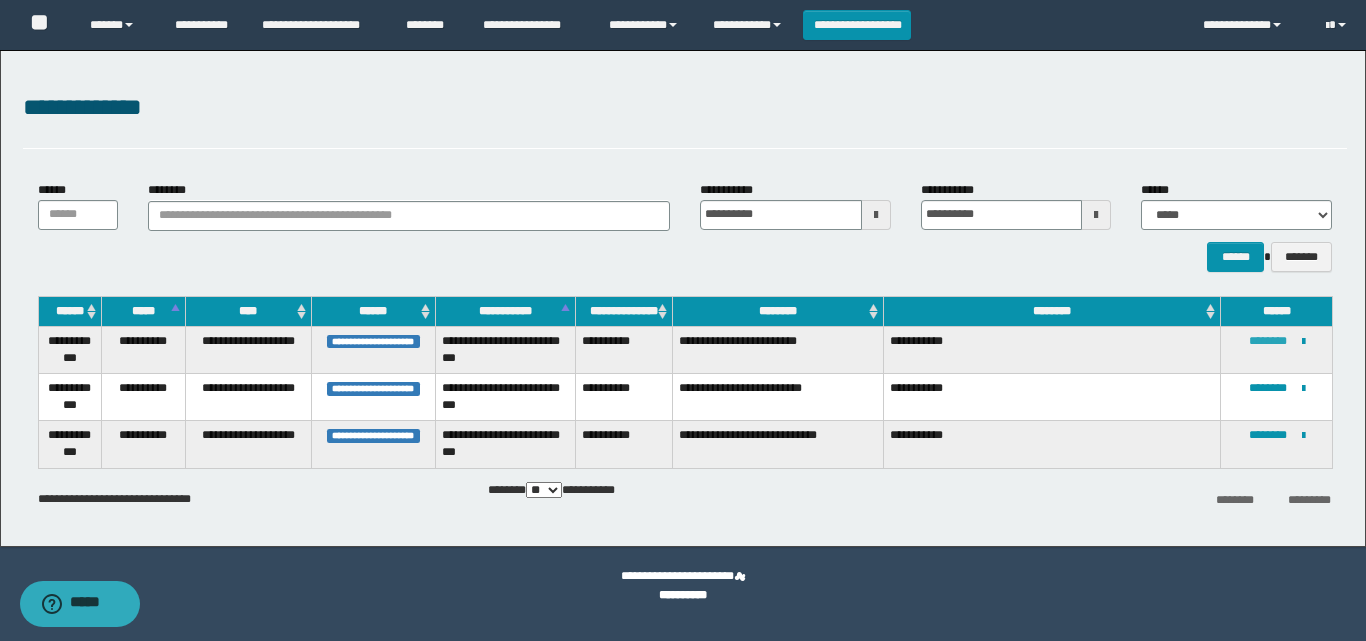 click on "********" at bounding box center [1268, 341] 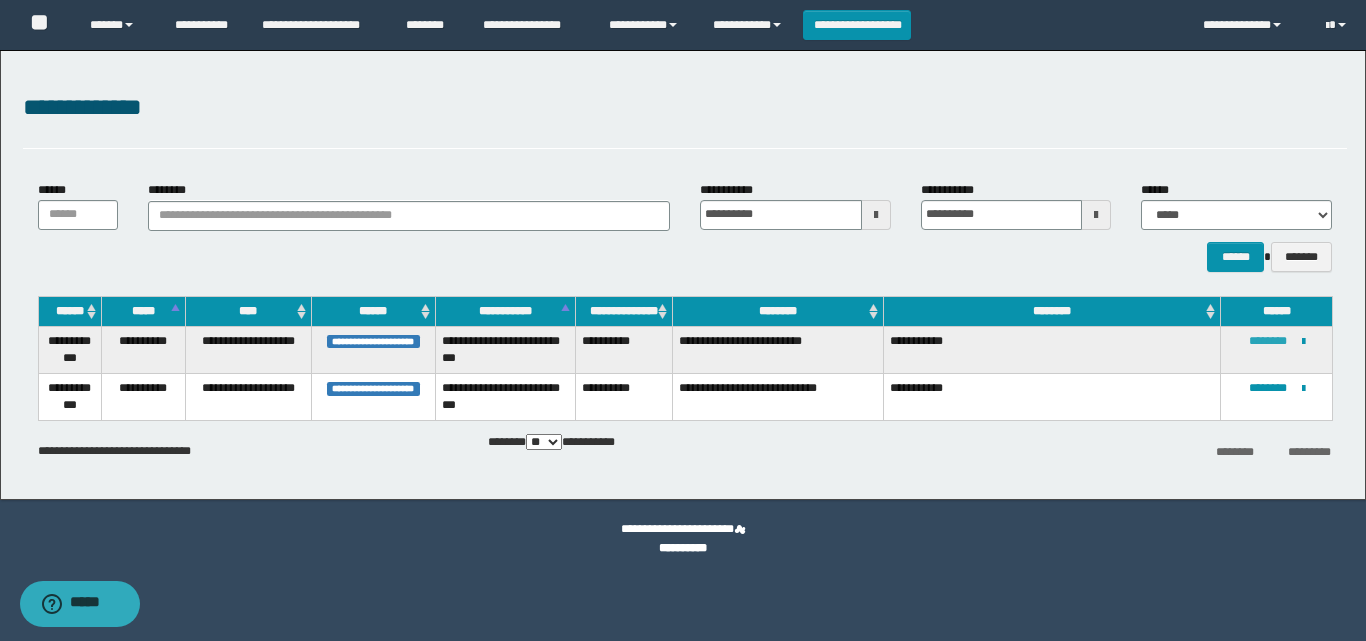click on "********" at bounding box center [1268, 341] 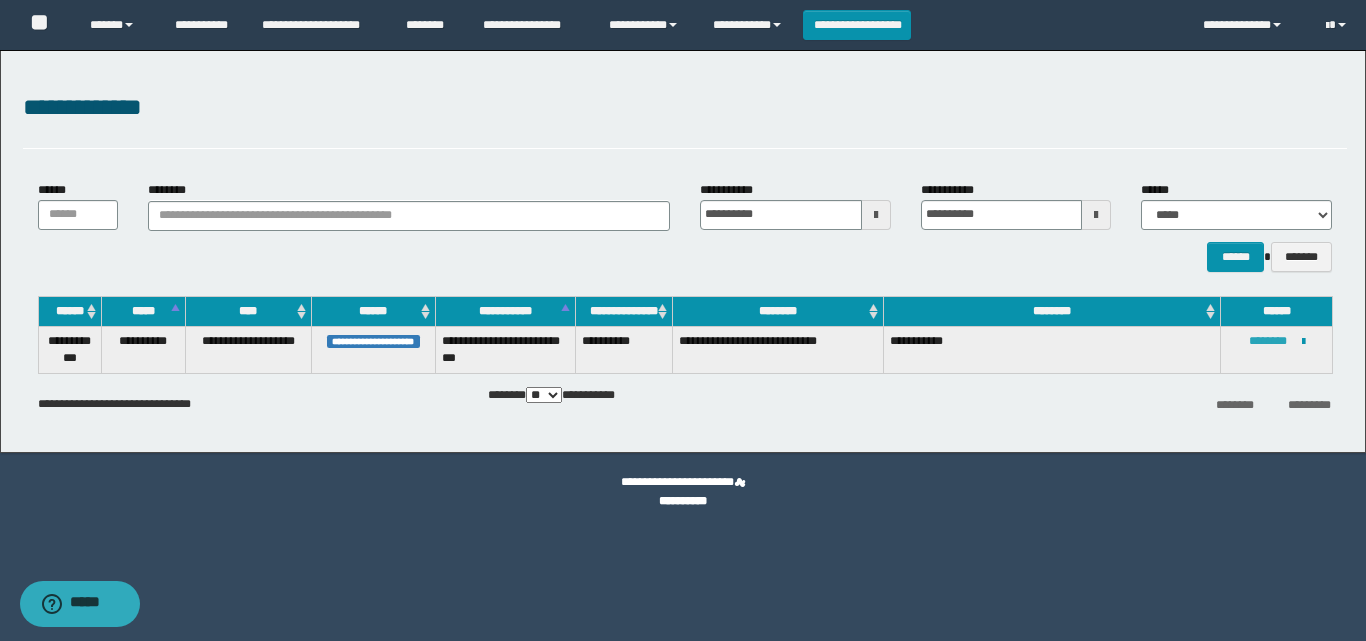click on "********" at bounding box center [1268, 341] 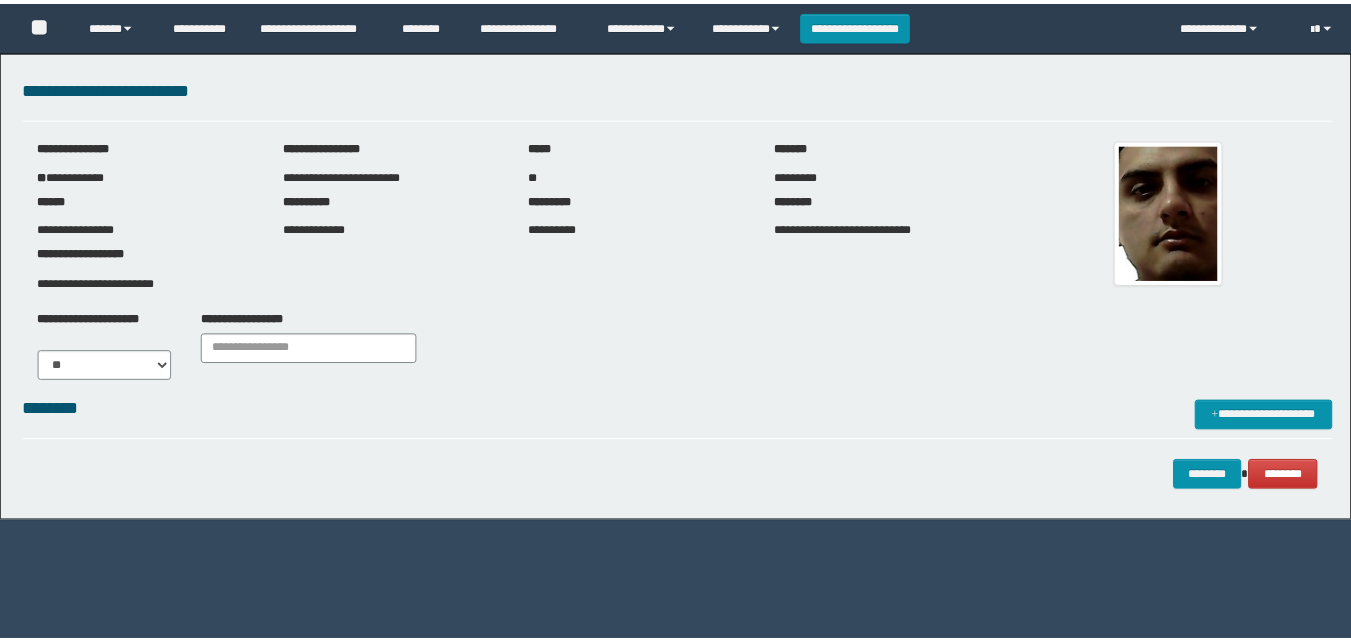 scroll, scrollTop: 0, scrollLeft: 0, axis: both 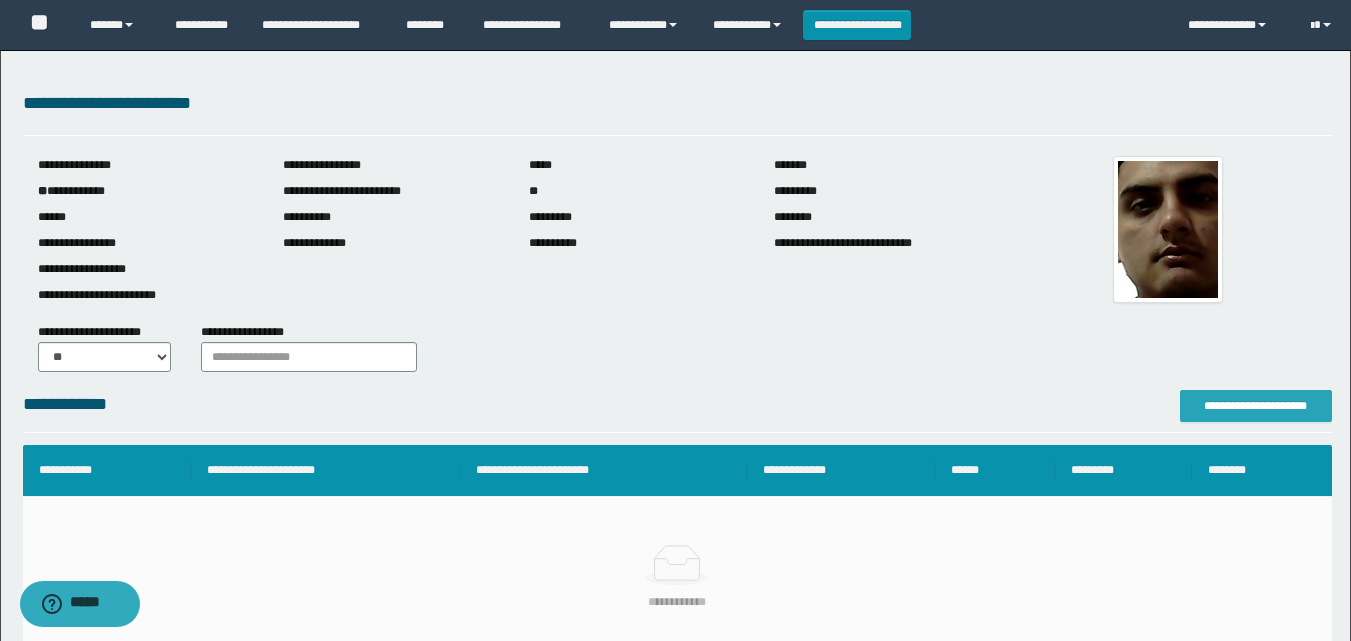 click on "**********" at bounding box center [1256, 406] 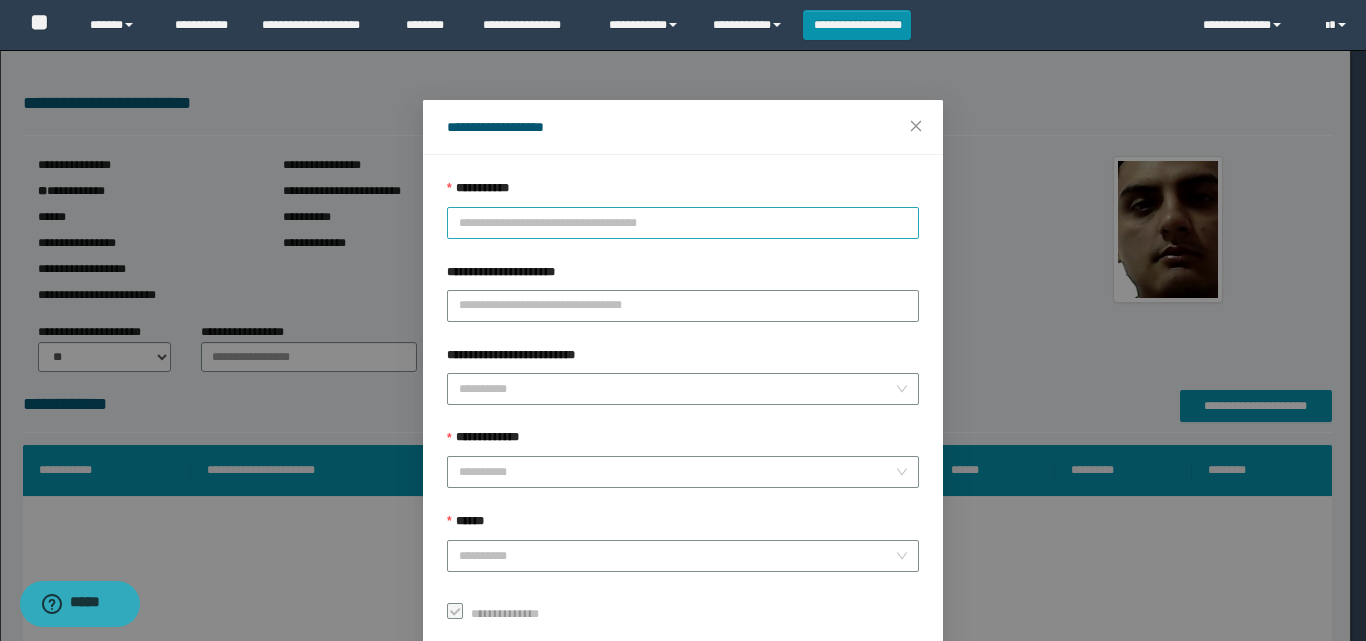 click on "**********" at bounding box center (683, 223) 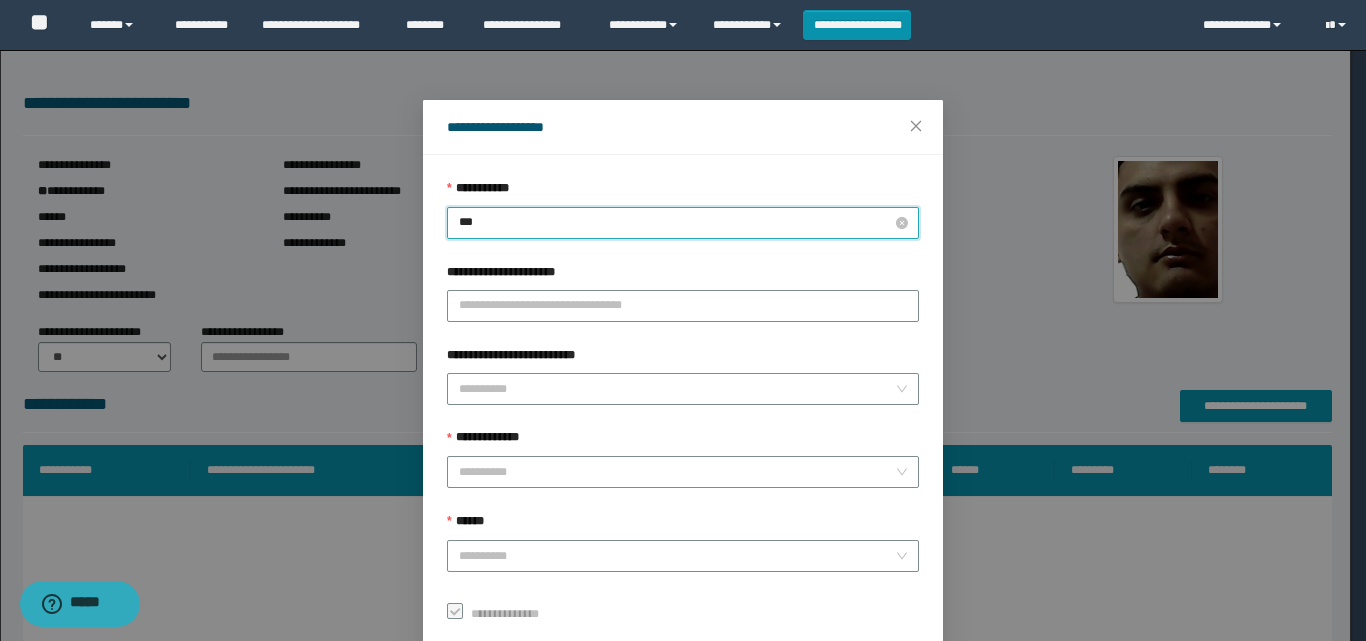 type on "****" 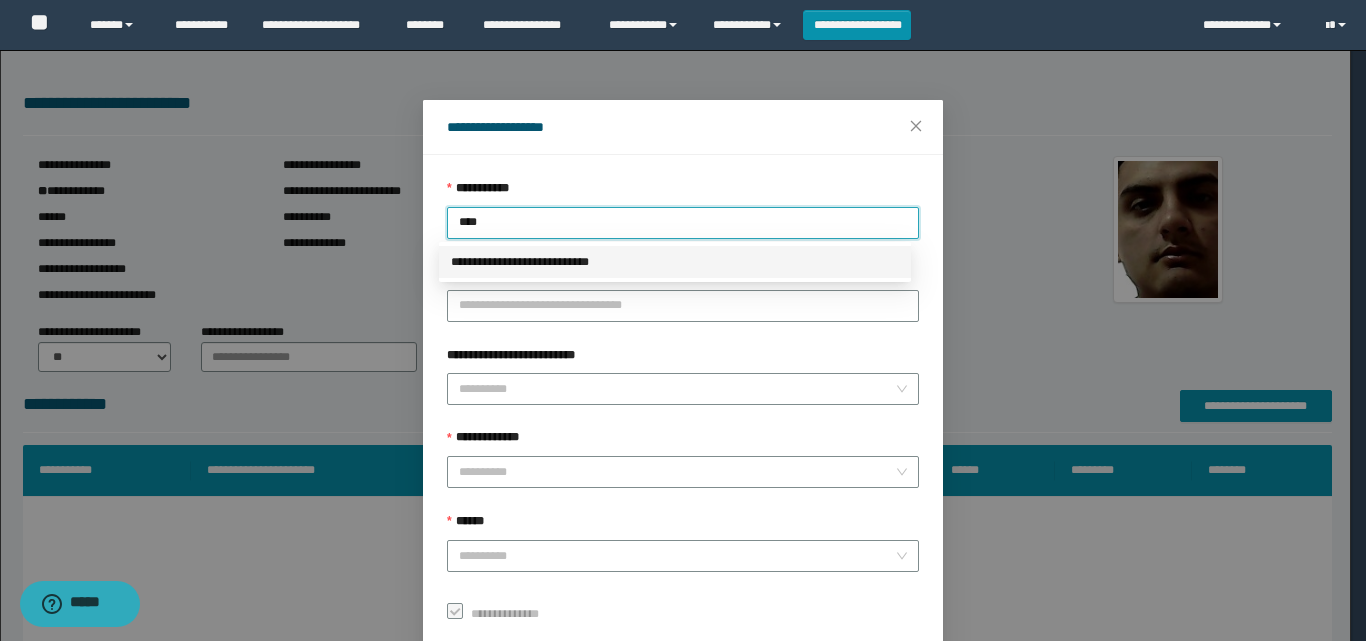 click on "**********" at bounding box center [675, 262] 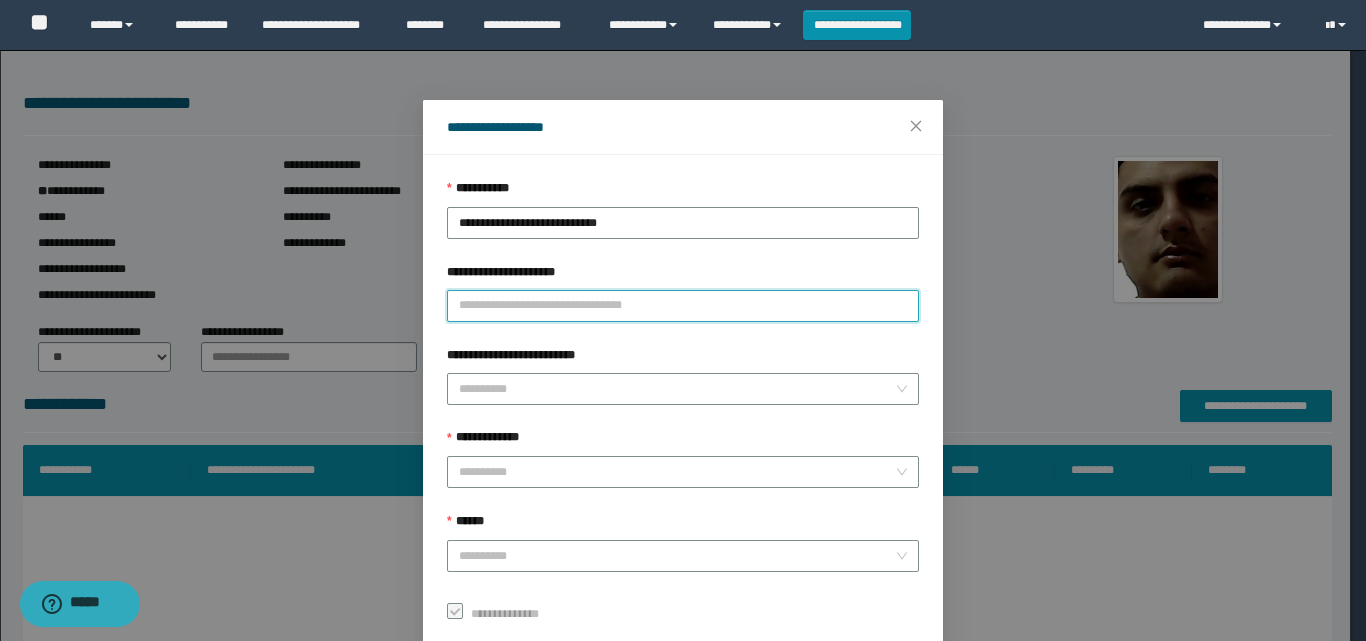 click on "**********" at bounding box center (683, 306) 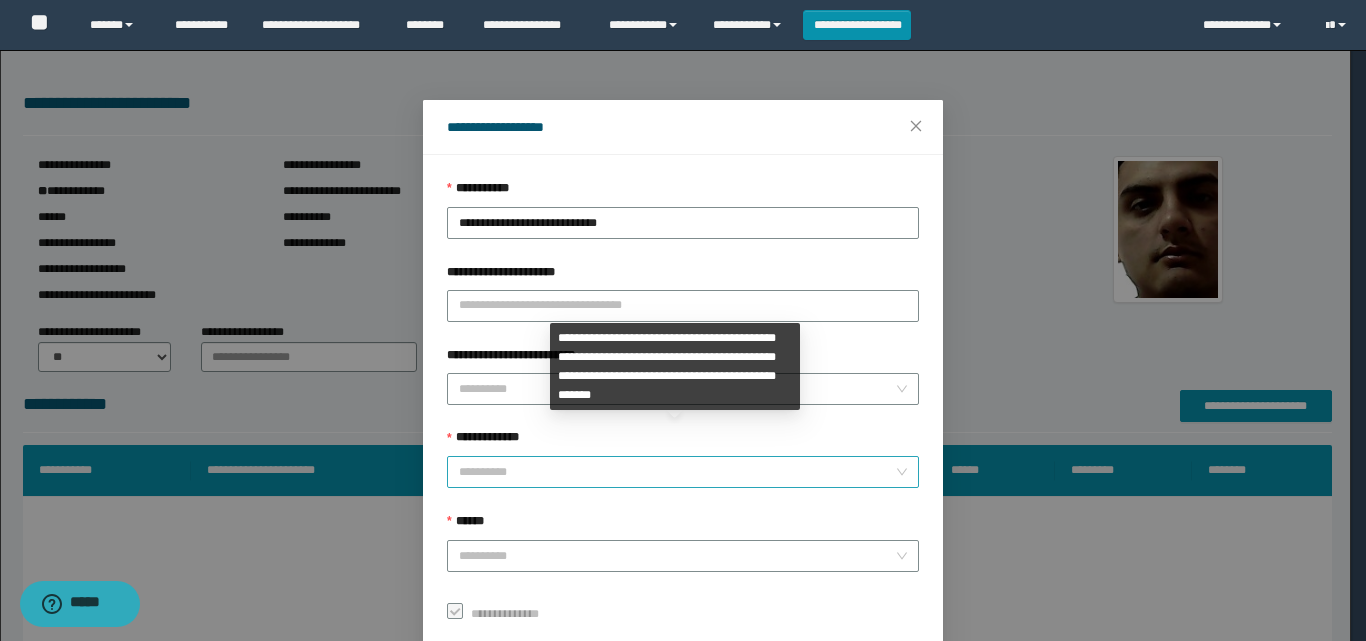 click on "**********" at bounding box center (677, 472) 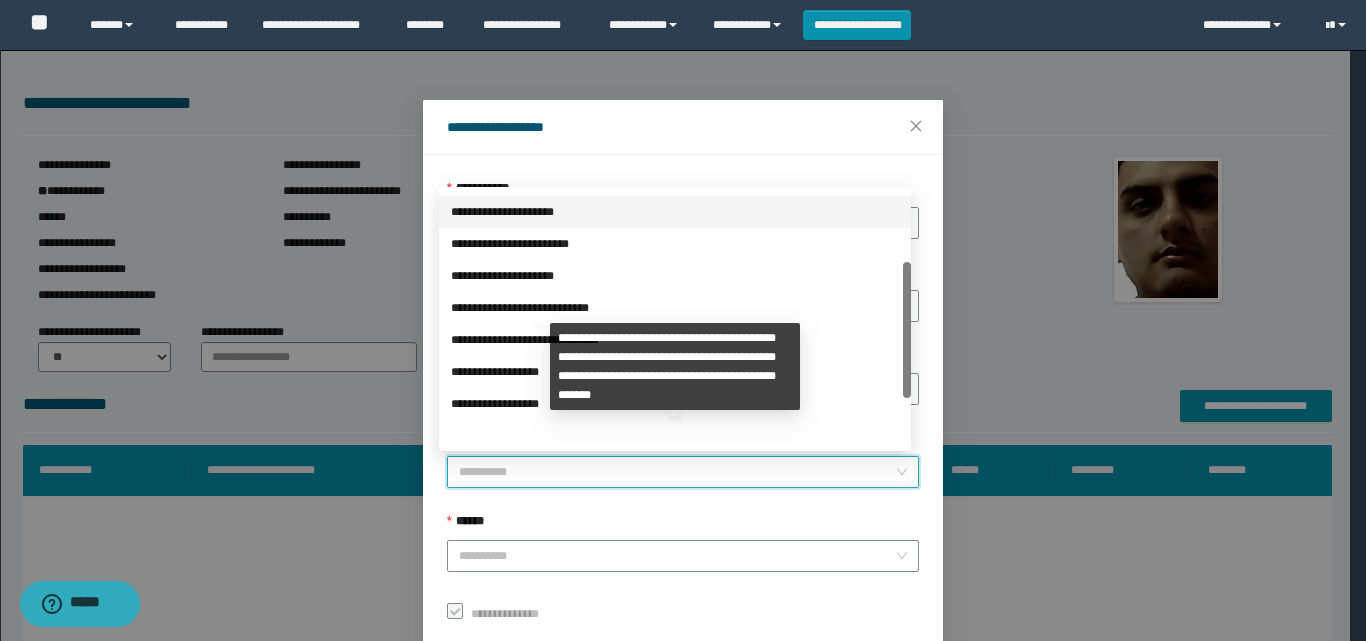 scroll, scrollTop: 224, scrollLeft: 0, axis: vertical 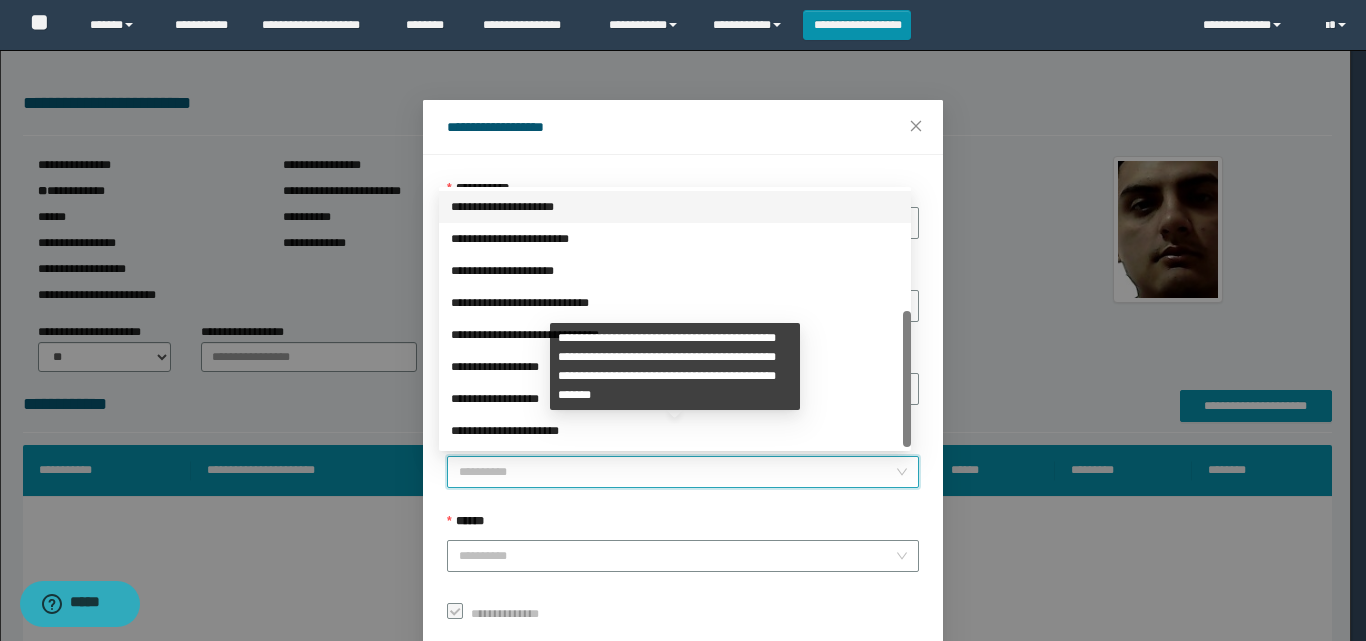 drag, startPoint x: 905, startPoint y: 295, endPoint x: 909, endPoint y: 463, distance: 168.0476 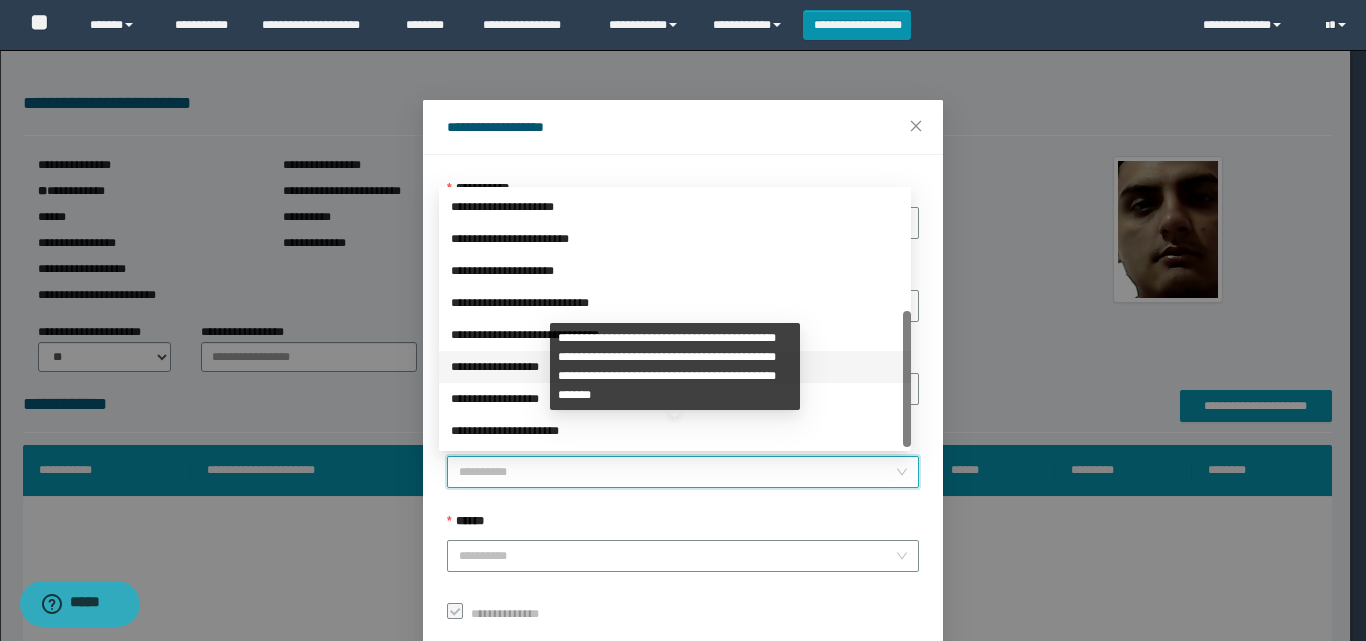 click on "**********" at bounding box center (675, 367) 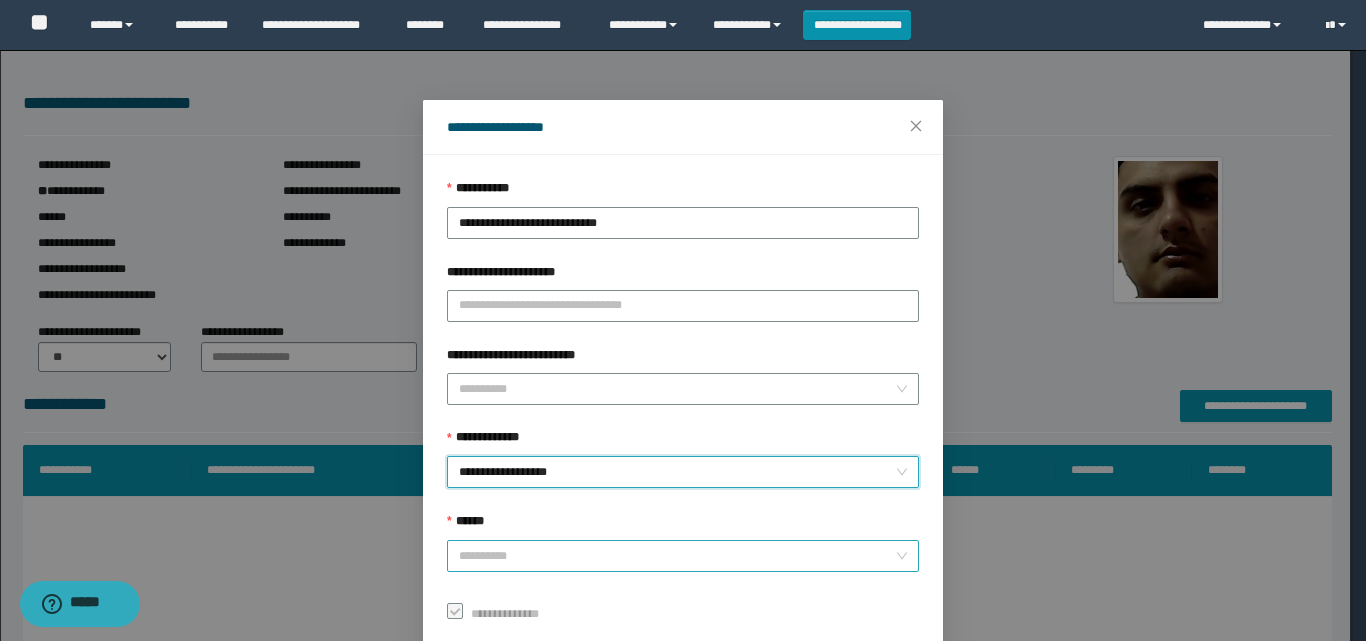 click on "******" at bounding box center [677, 556] 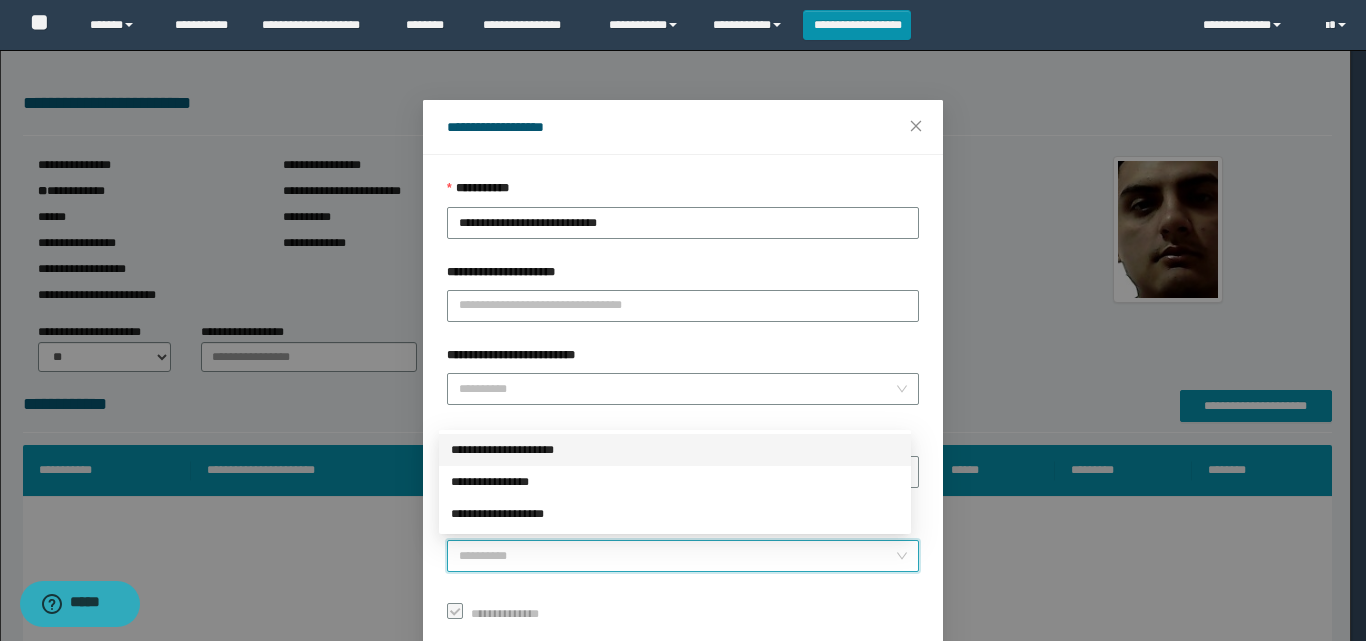 click on "**********" at bounding box center [675, 450] 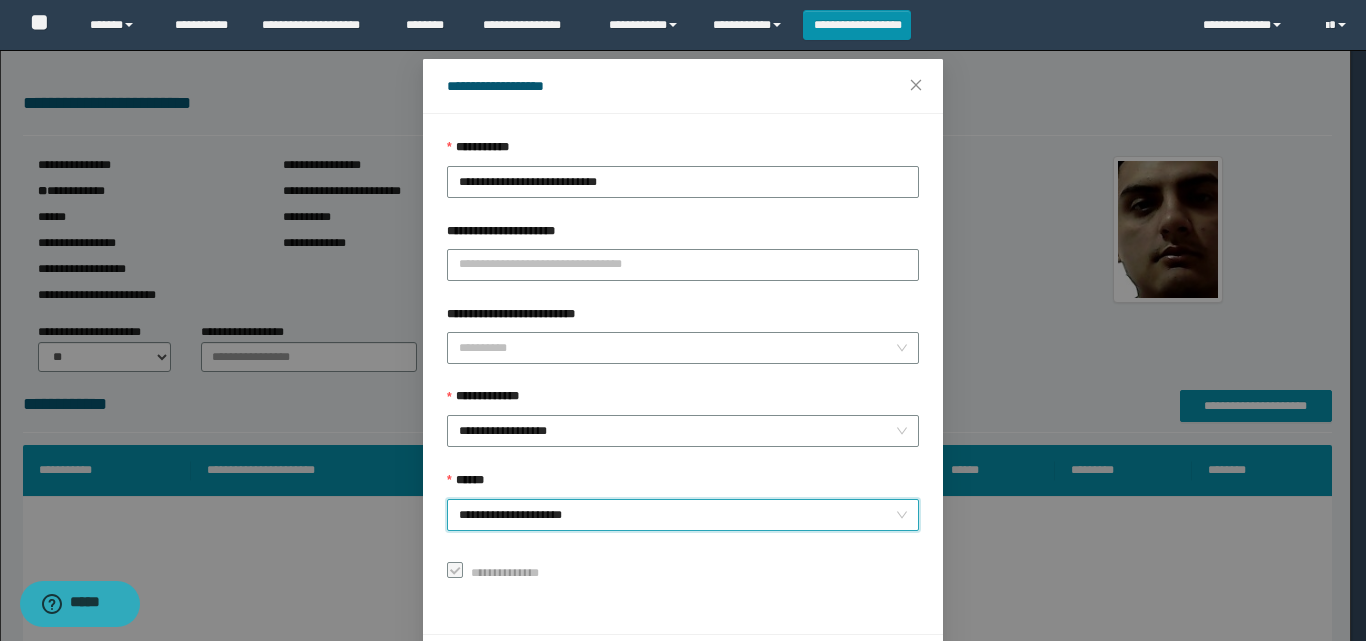 scroll, scrollTop: 111, scrollLeft: 0, axis: vertical 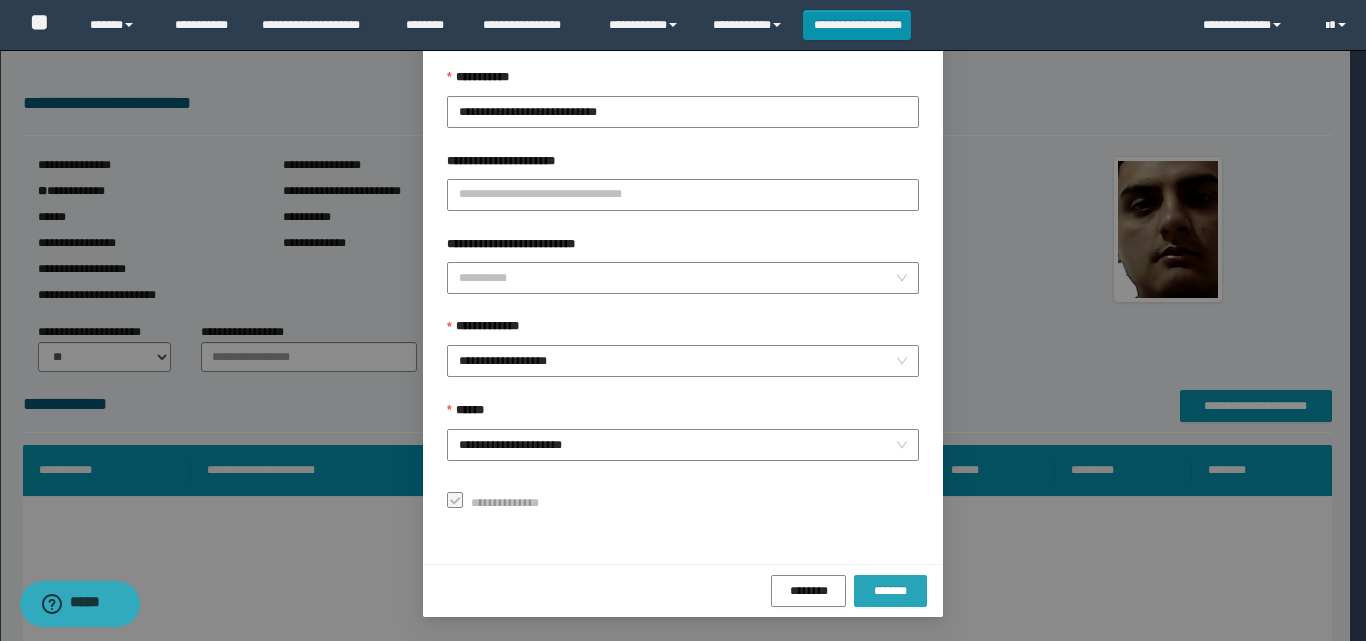 click on "*******" at bounding box center [890, 591] 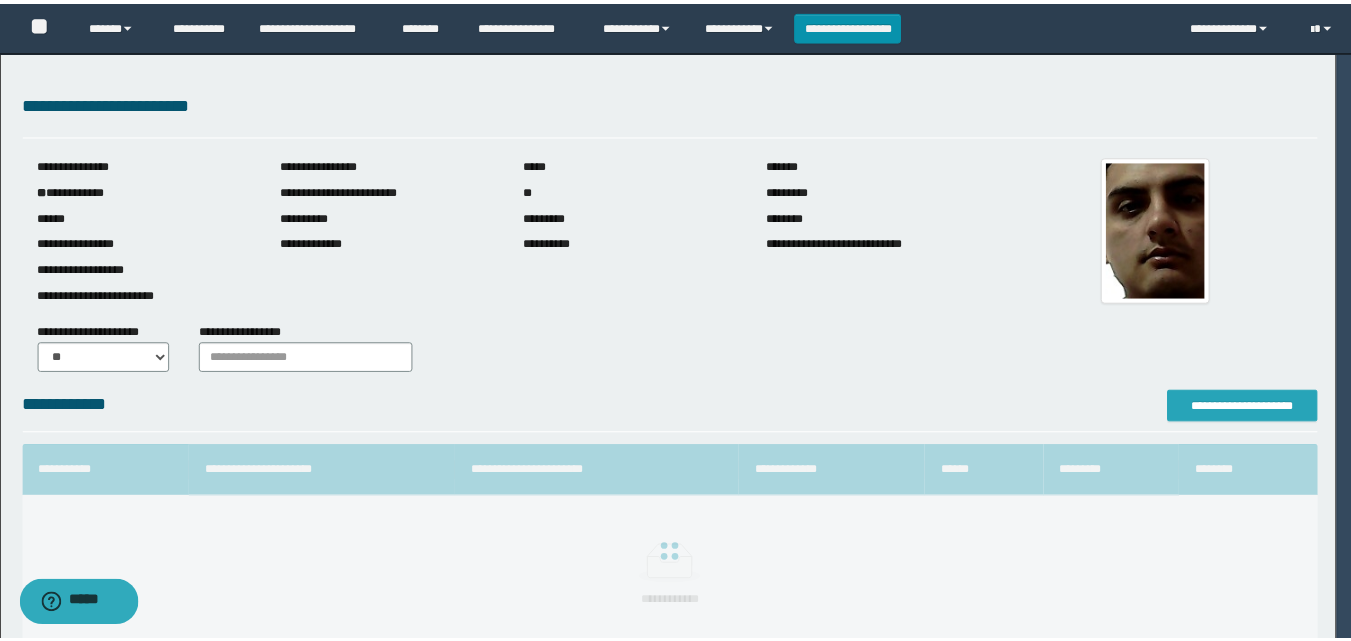 scroll, scrollTop: 0, scrollLeft: 0, axis: both 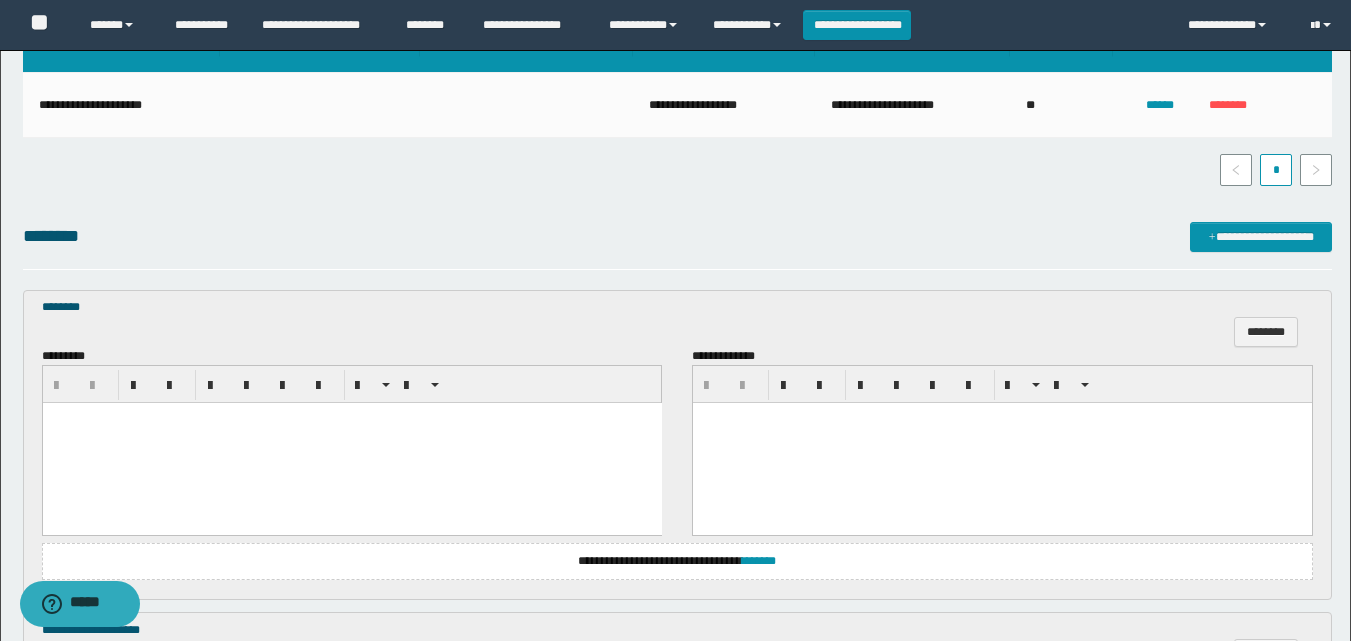 click at bounding box center (351, 443) 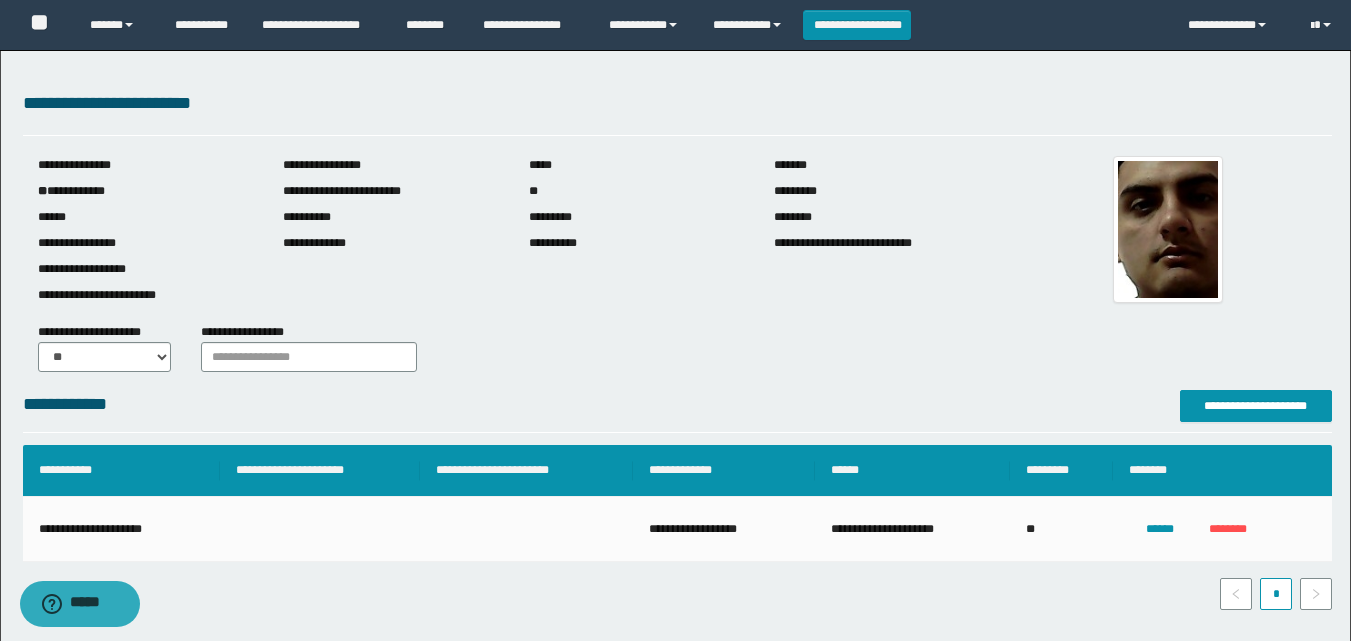 scroll, scrollTop: 433, scrollLeft: 0, axis: vertical 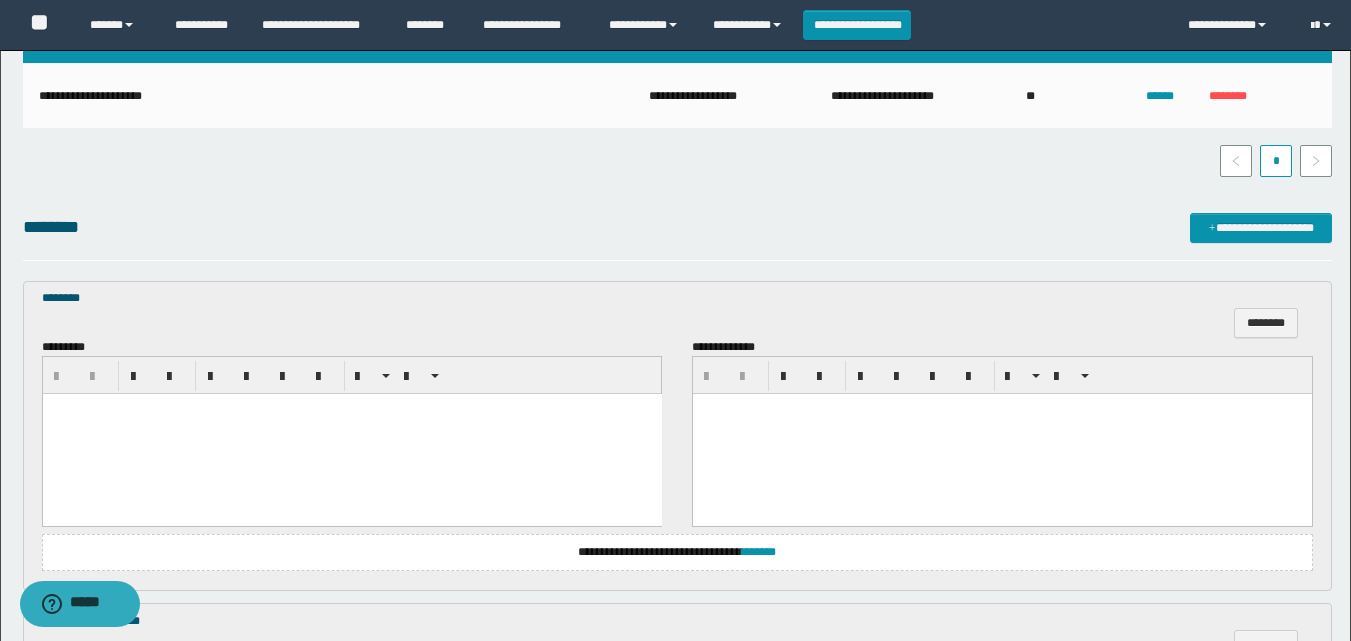type 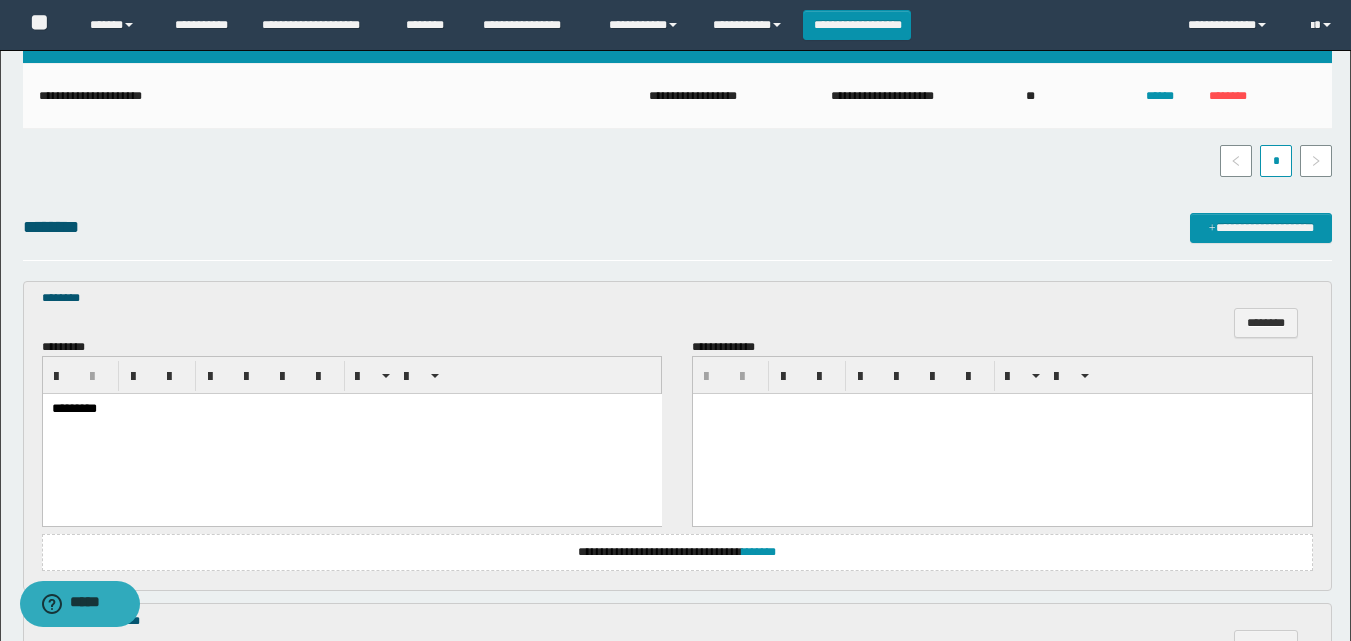 scroll, scrollTop: 857, scrollLeft: 0, axis: vertical 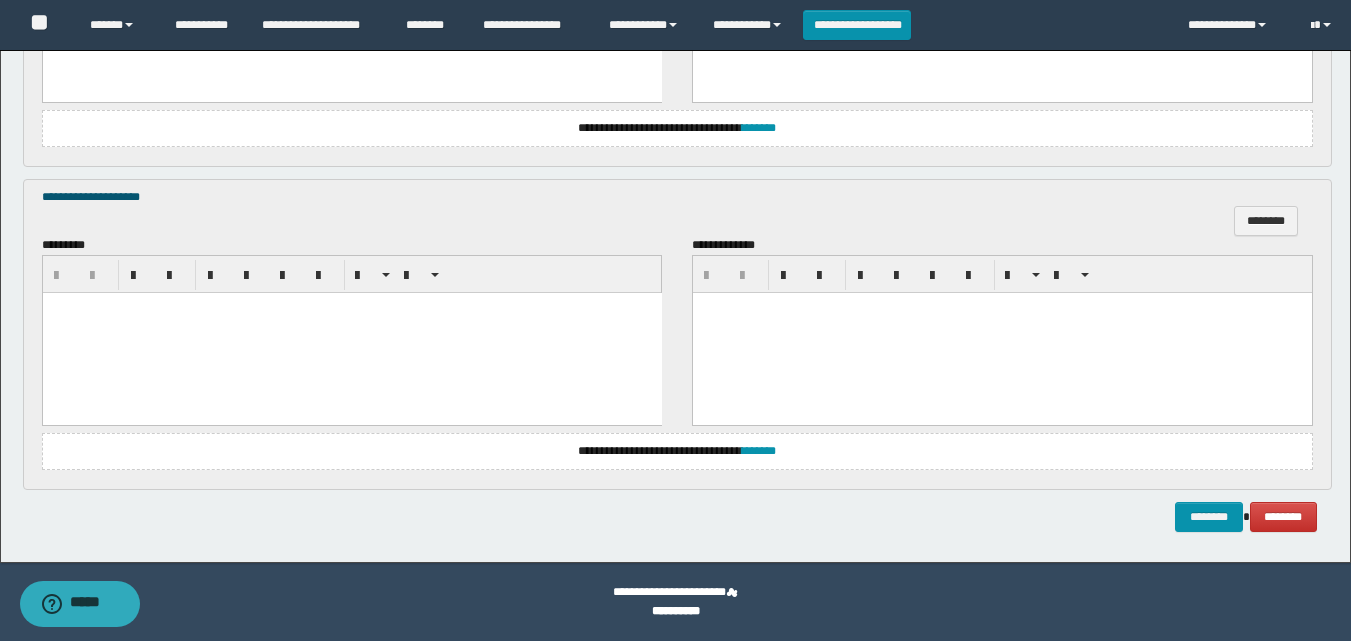 click at bounding box center (351, 333) 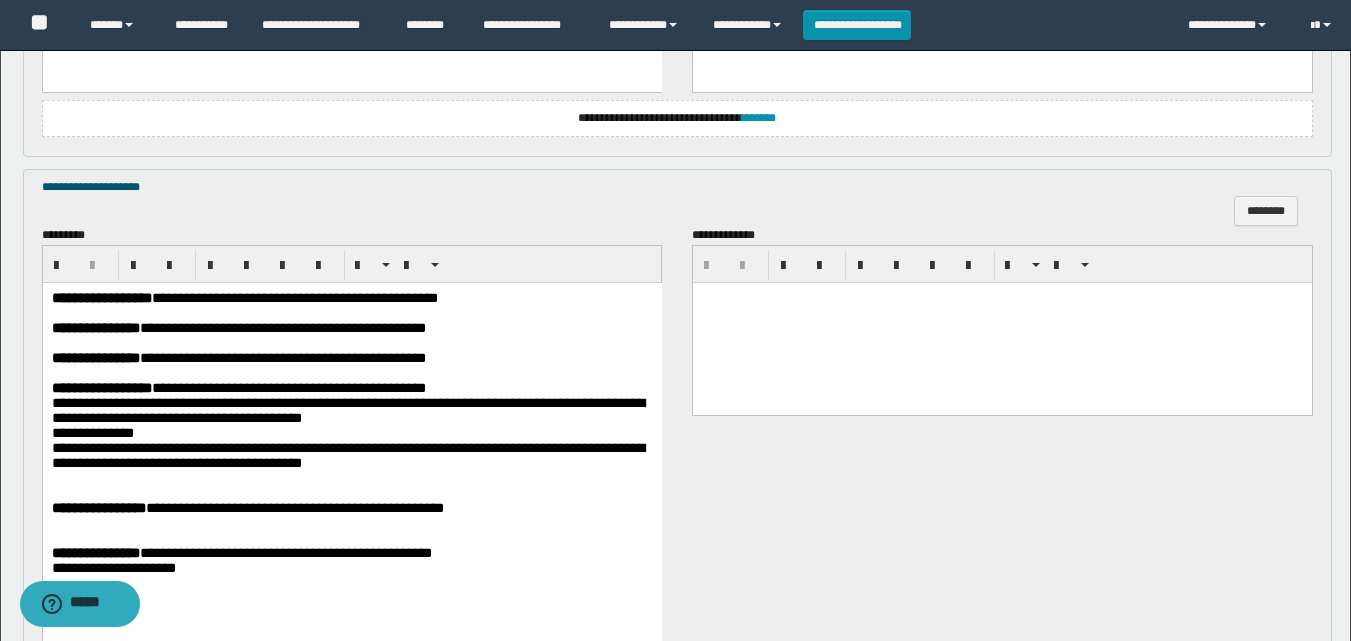 scroll, scrollTop: 1181, scrollLeft: 0, axis: vertical 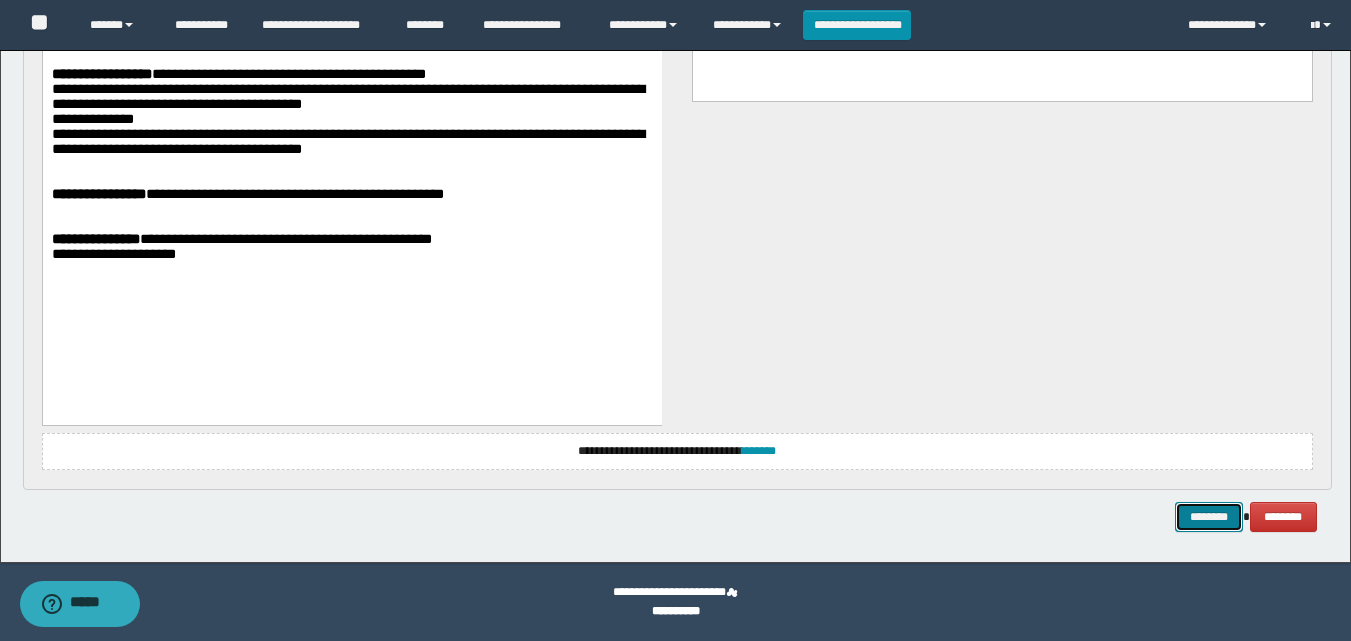 click on "********" at bounding box center [1209, 517] 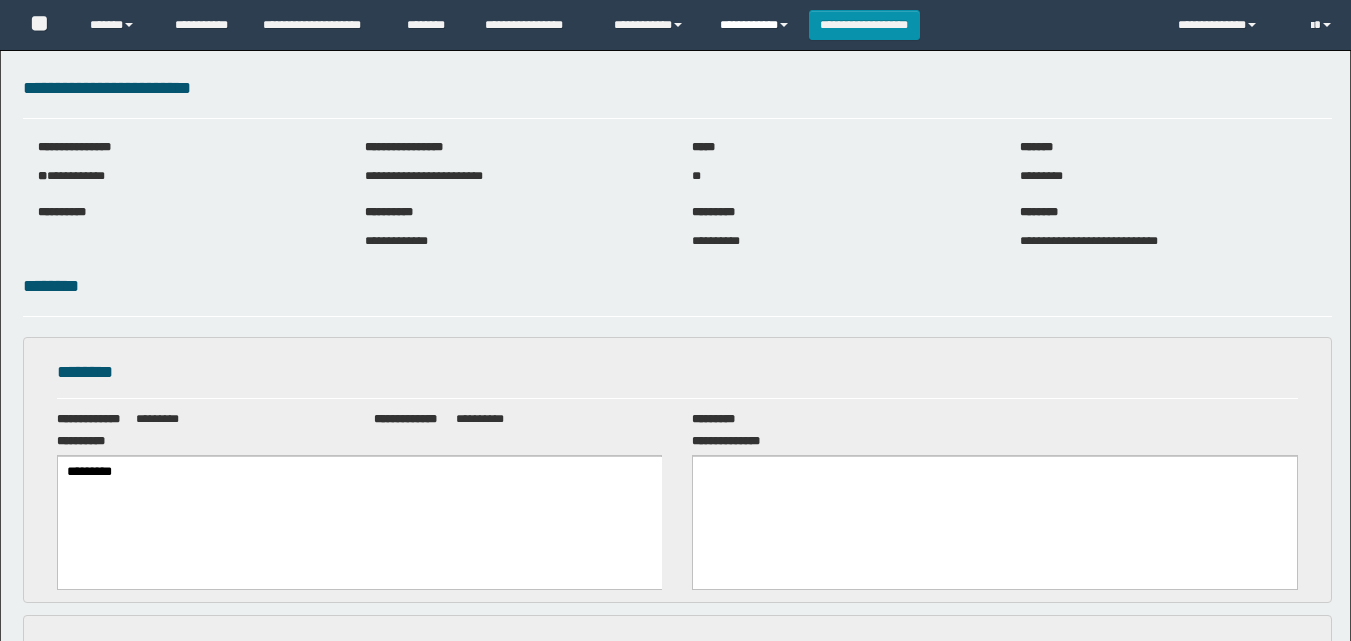 scroll, scrollTop: 0, scrollLeft: 0, axis: both 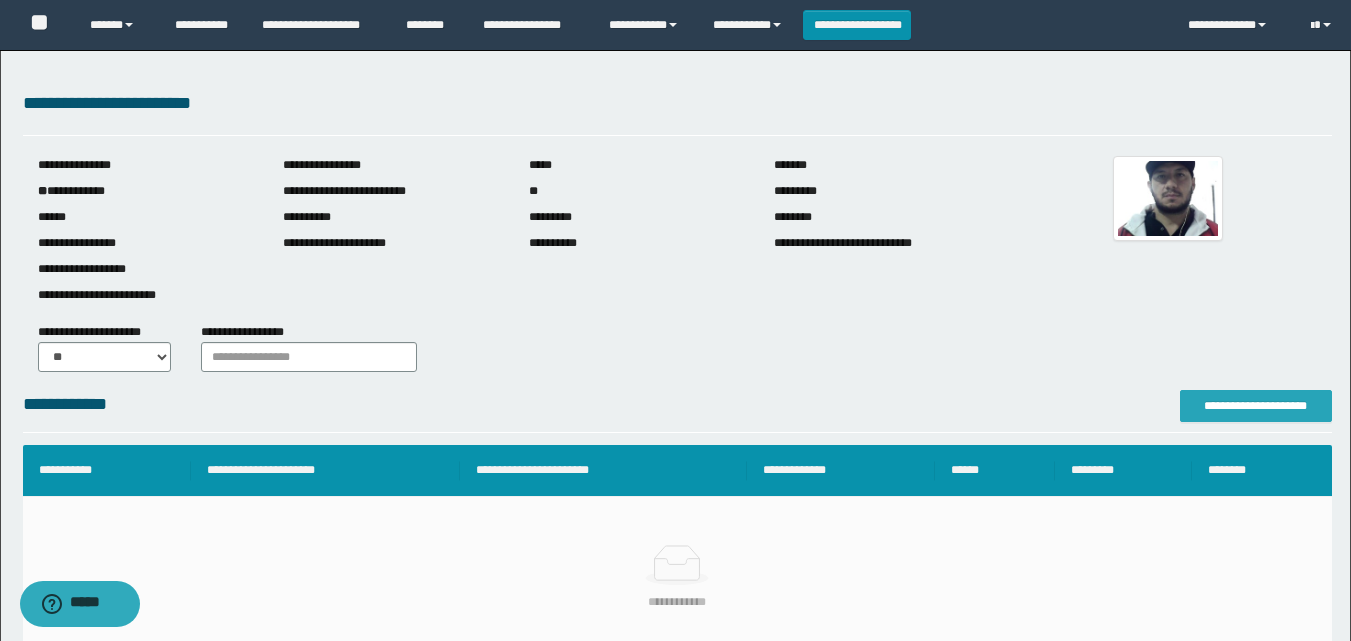 click on "**********" at bounding box center [1256, 406] 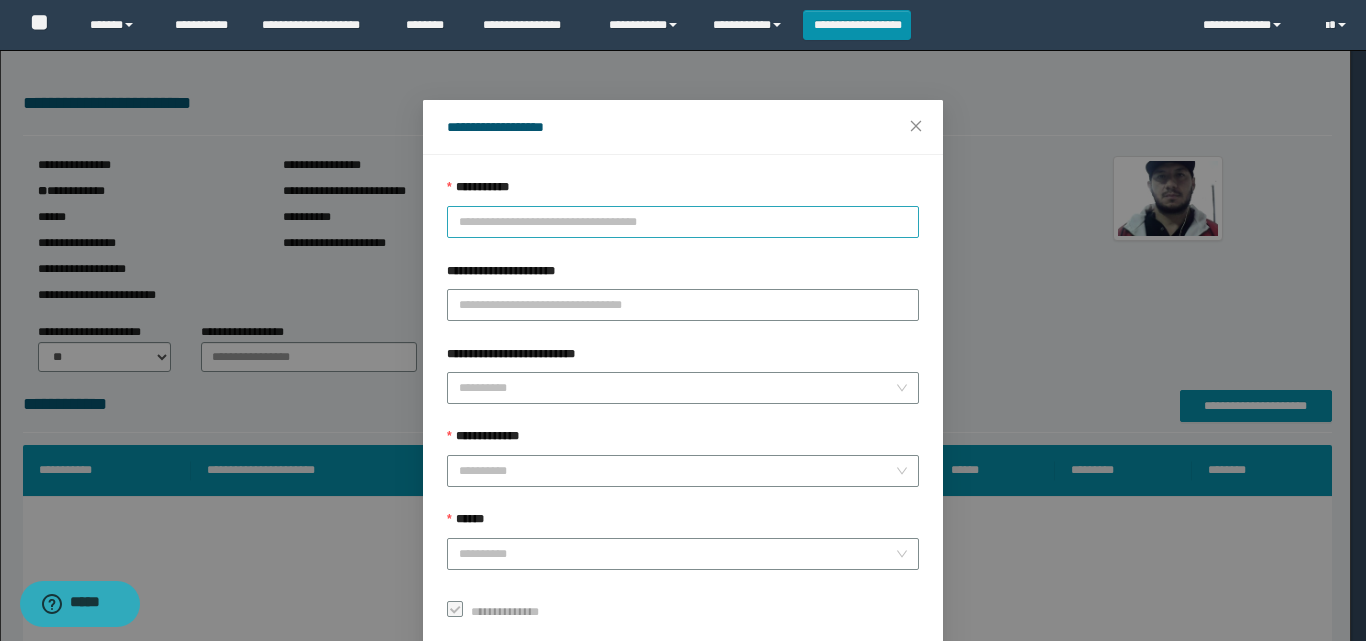 click on "**********" at bounding box center [683, 222] 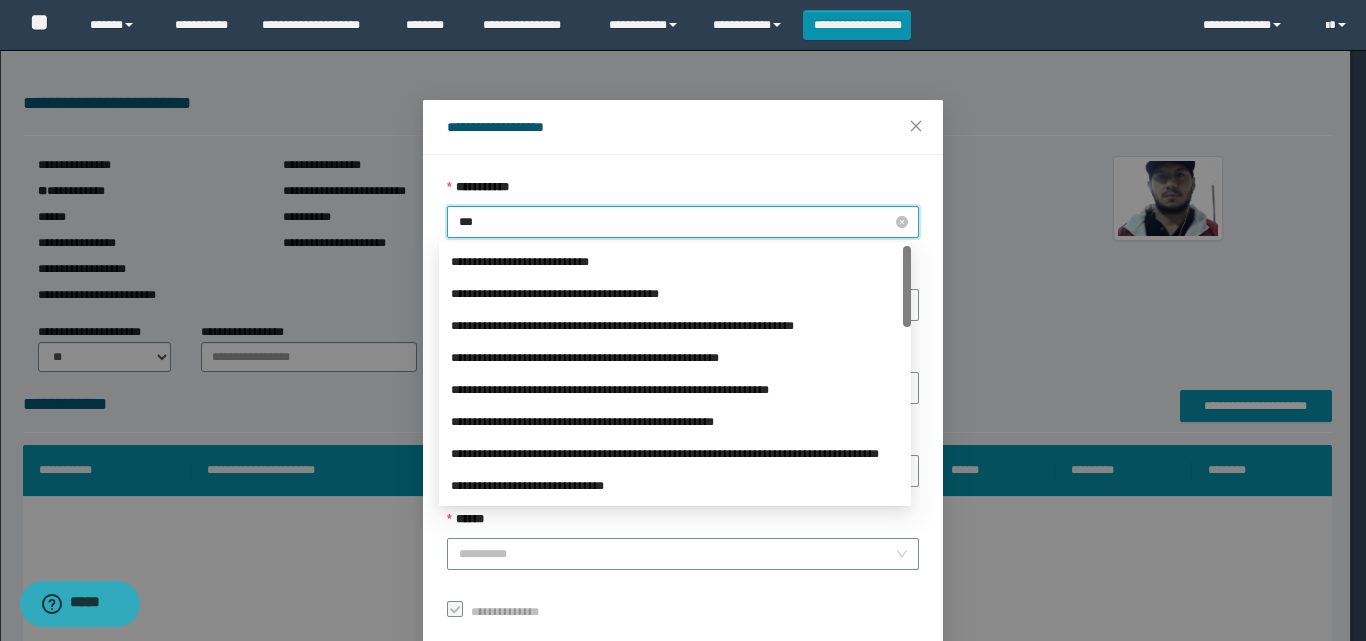type on "****" 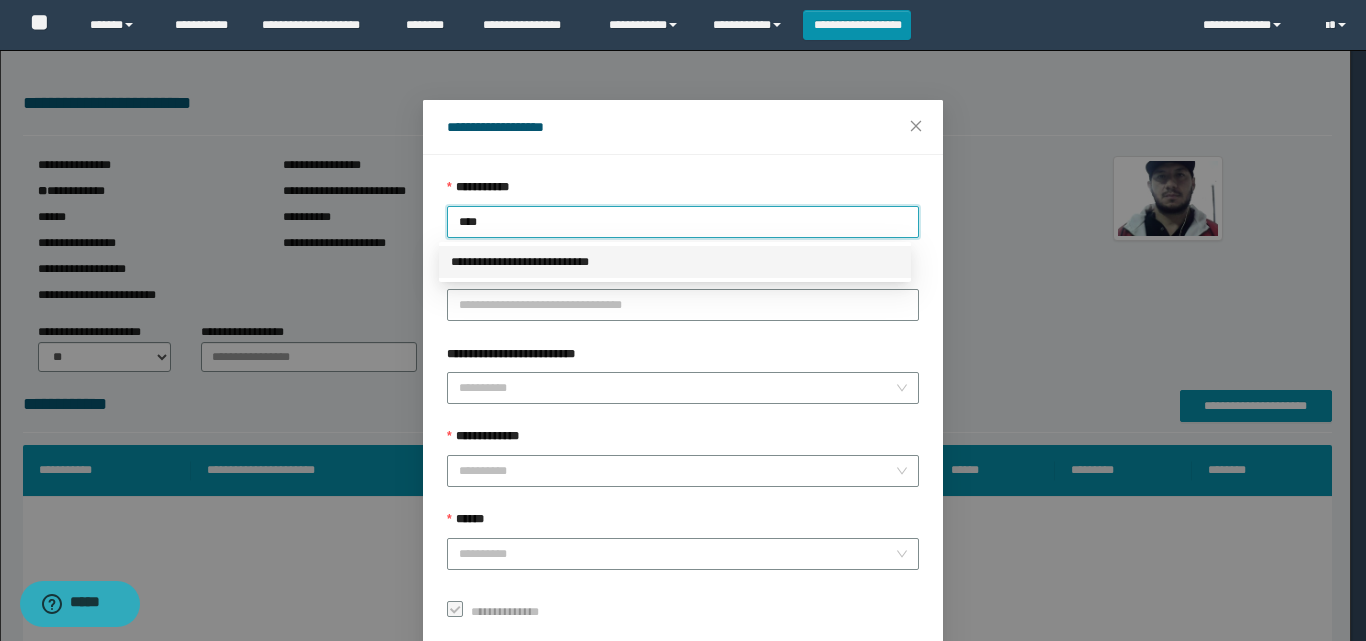 click on "**********" at bounding box center [675, 262] 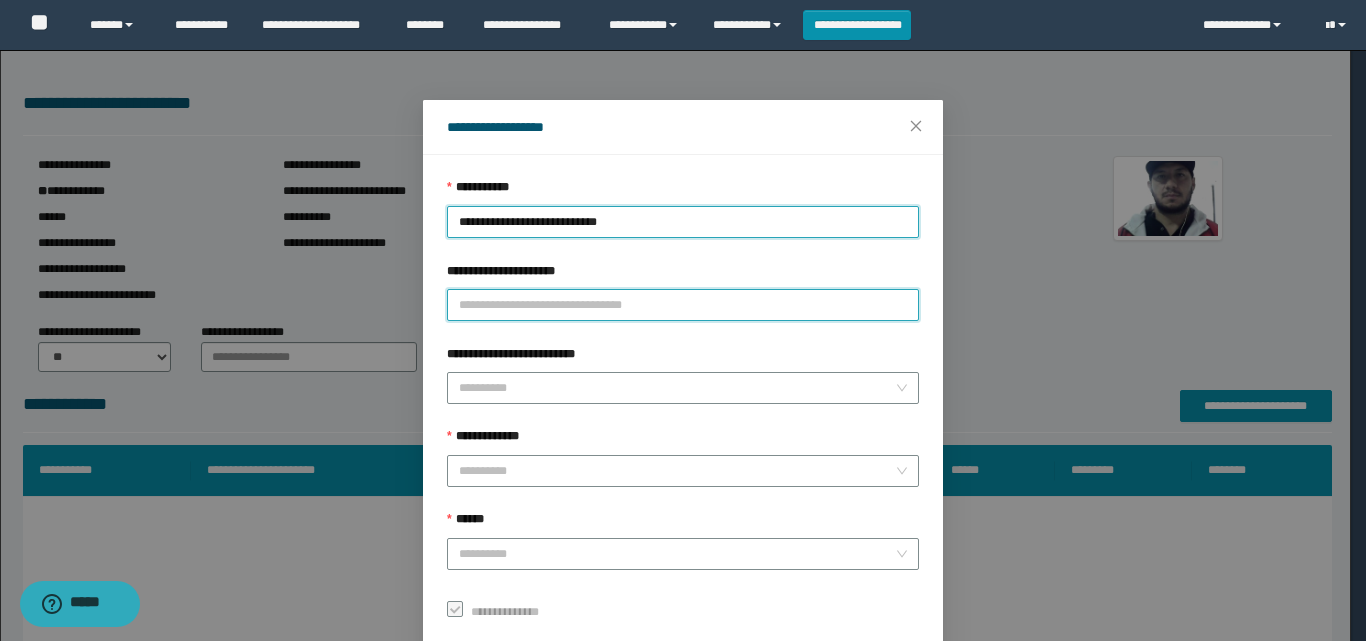 click on "**********" at bounding box center [683, 305] 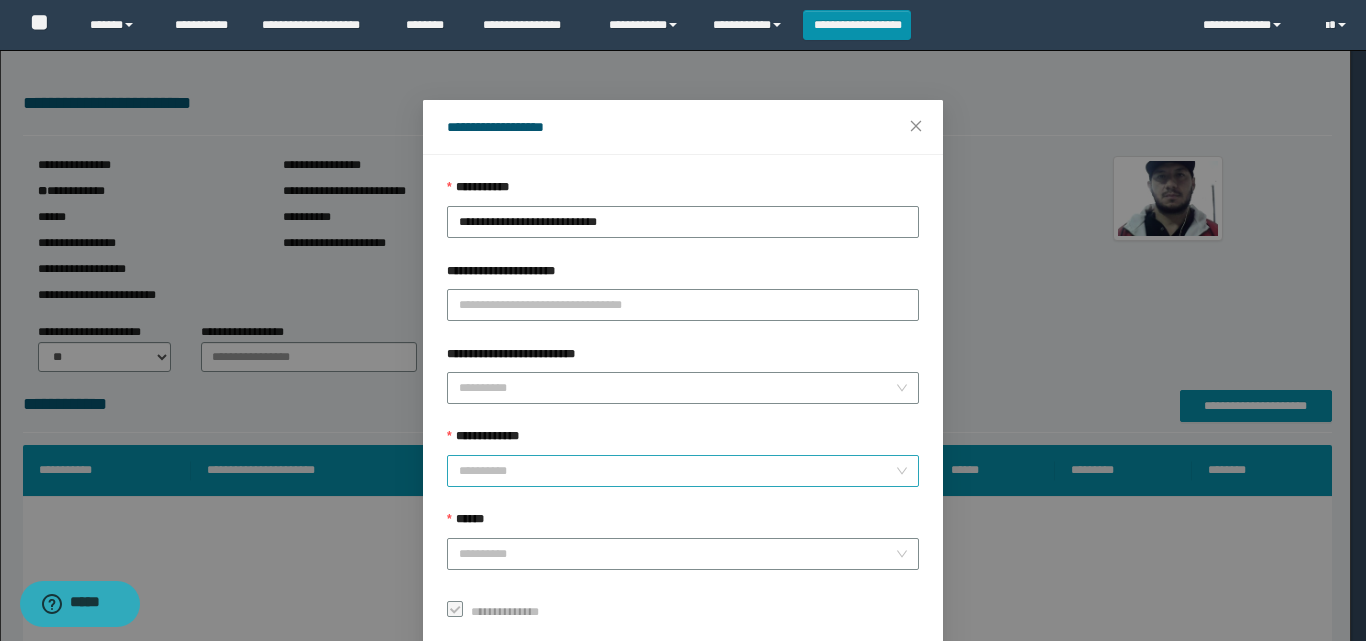 click on "**********" at bounding box center [677, 471] 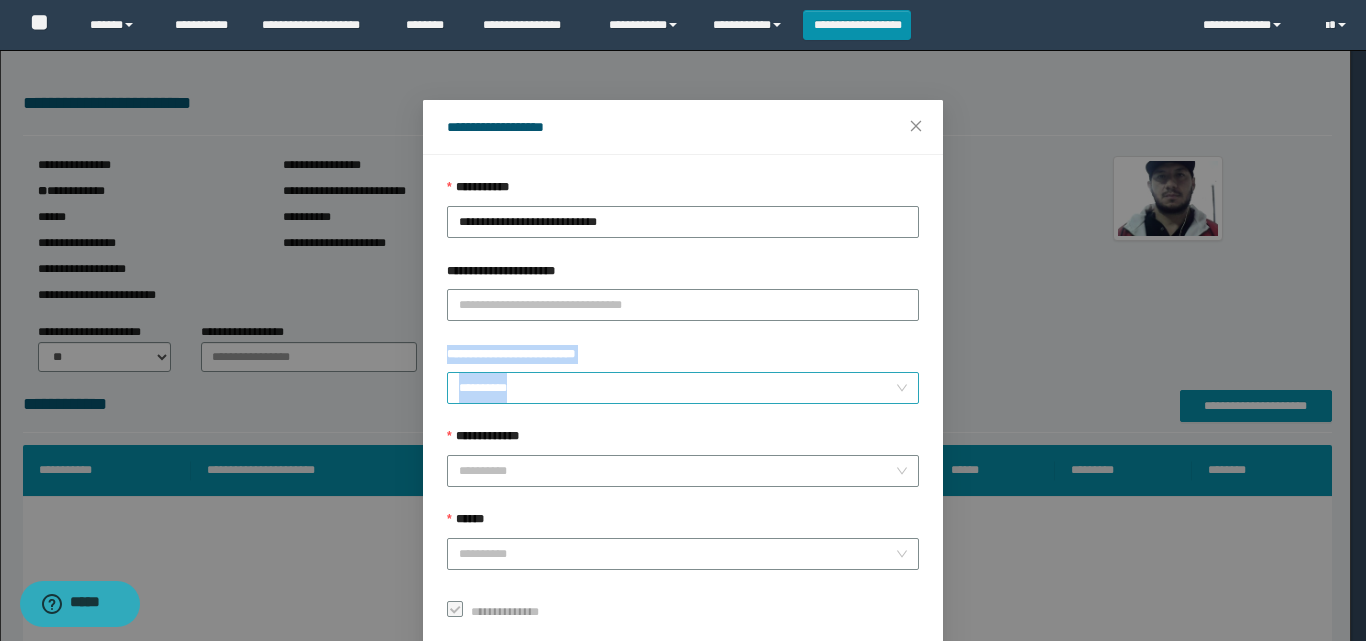 drag, startPoint x: 913, startPoint y: 256, endPoint x: 907, endPoint y: 390, distance: 134.13426 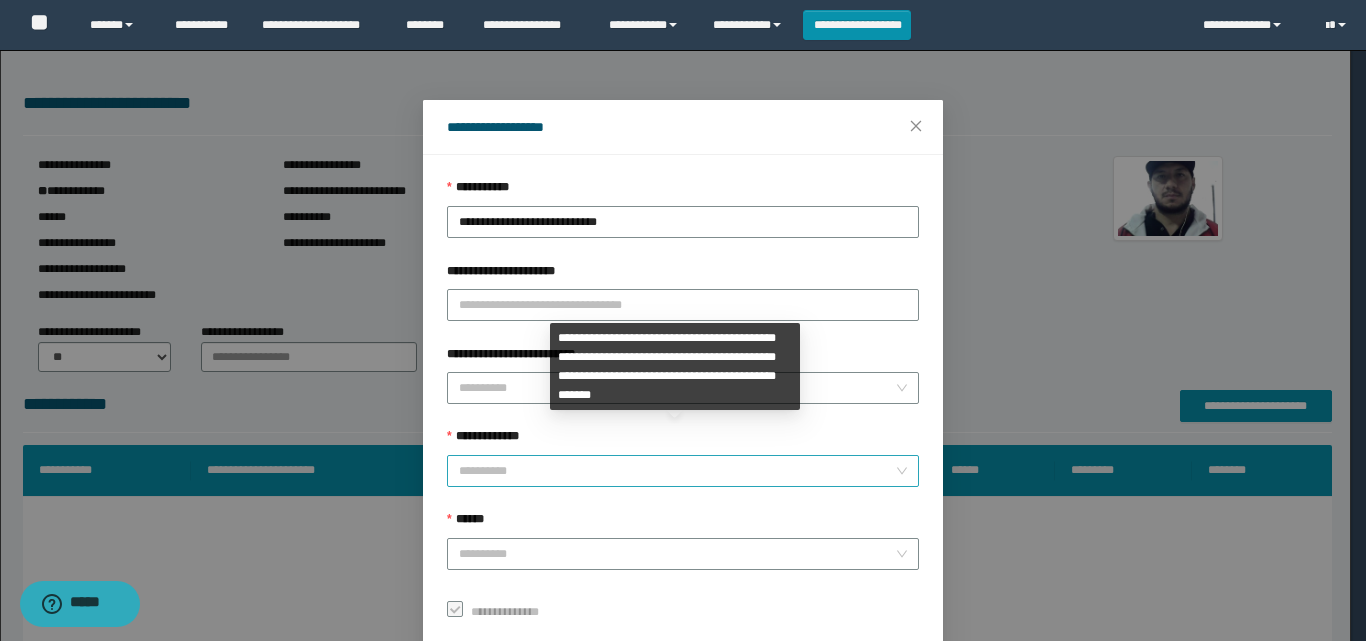 click on "**********" at bounding box center (677, 471) 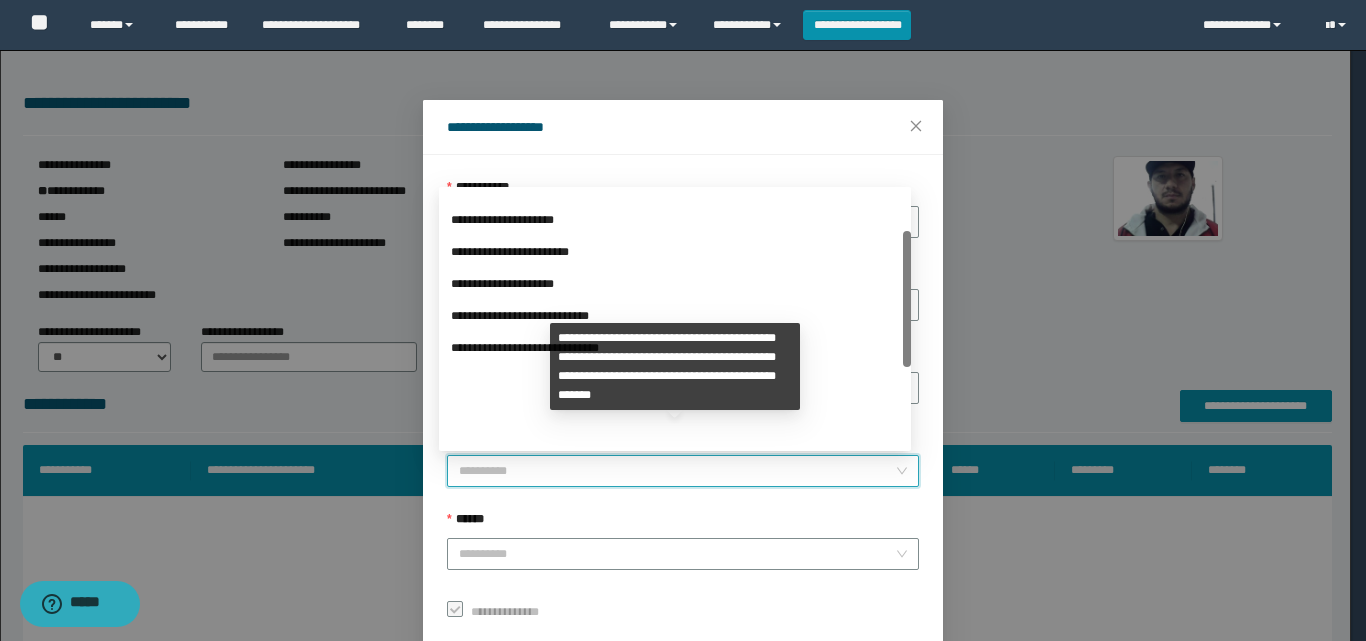 scroll, scrollTop: 224, scrollLeft: 0, axis: vertical 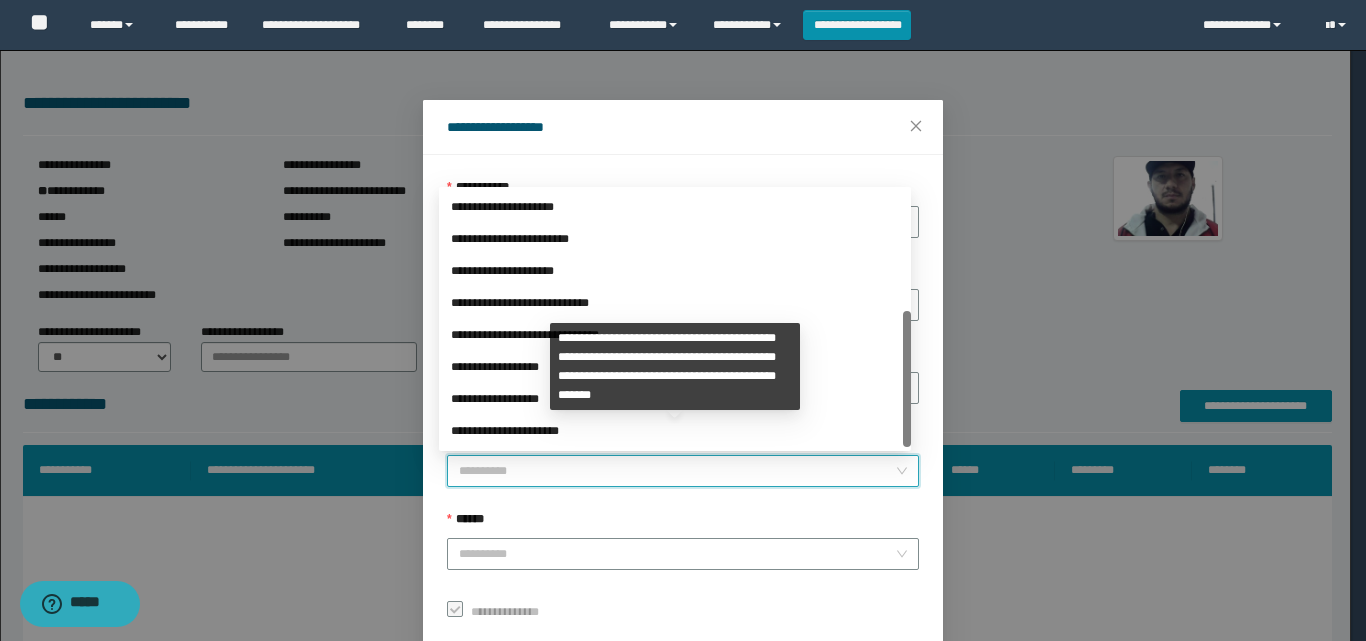 drag, startPoint x: 905, startPoint y: 229, endPoint x: 851, endPoint y: 445, distance: 222.6477 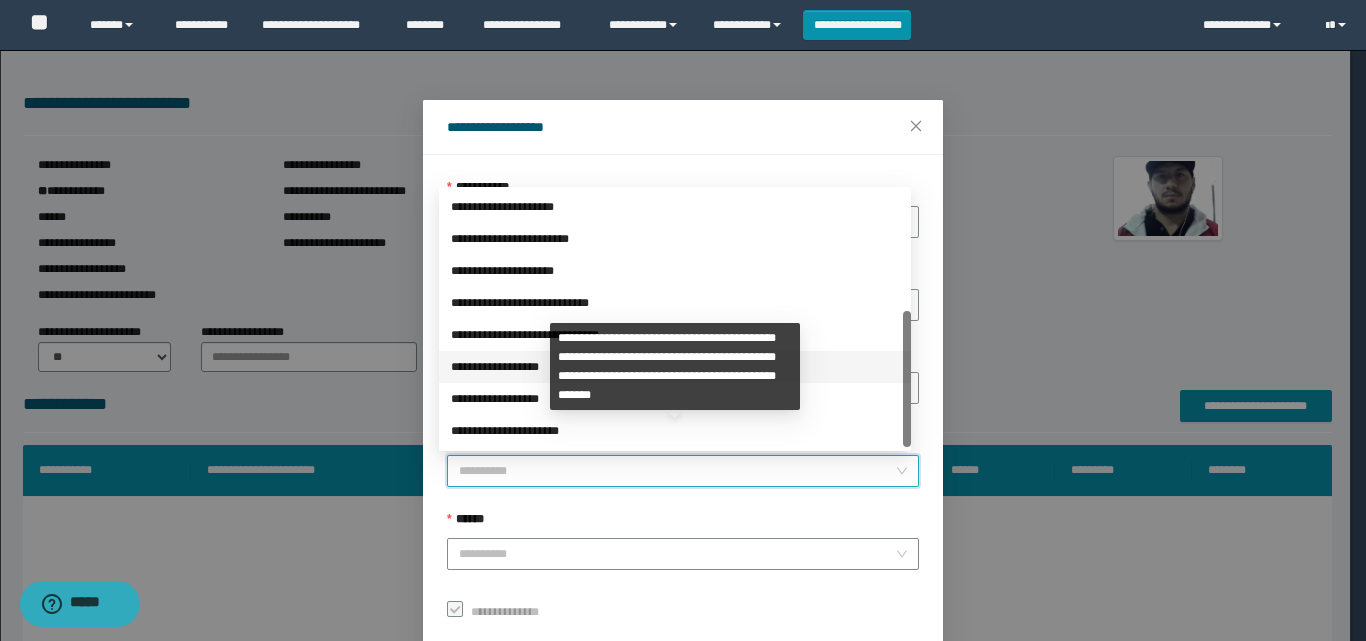 click on "**********" at bounding box center [675, 367] 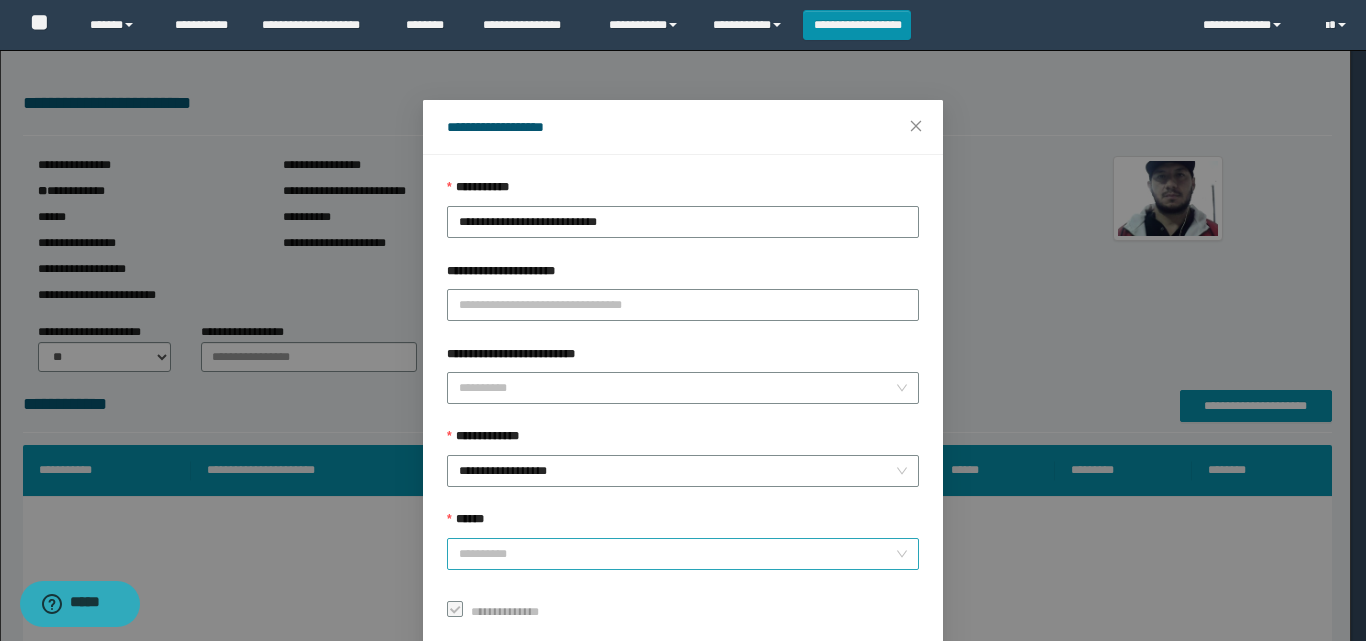 click on "******" at bounding box center [677, 554] 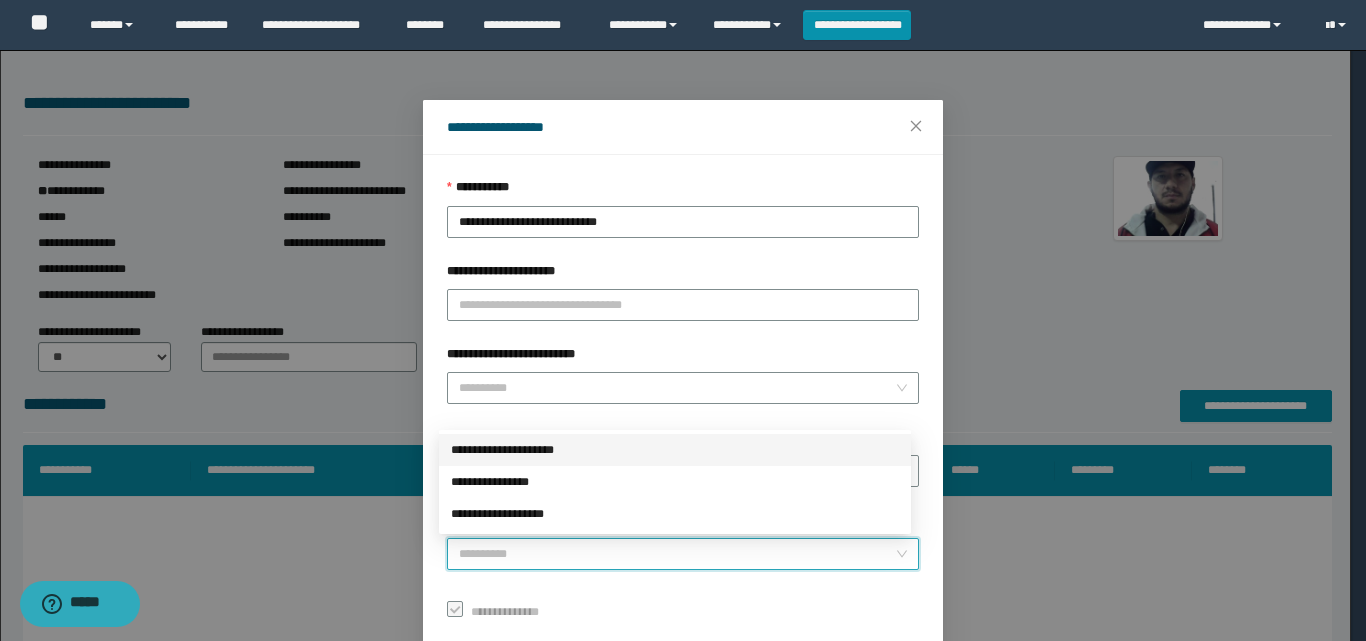 click on "**********" at bounding box center [675, 450] 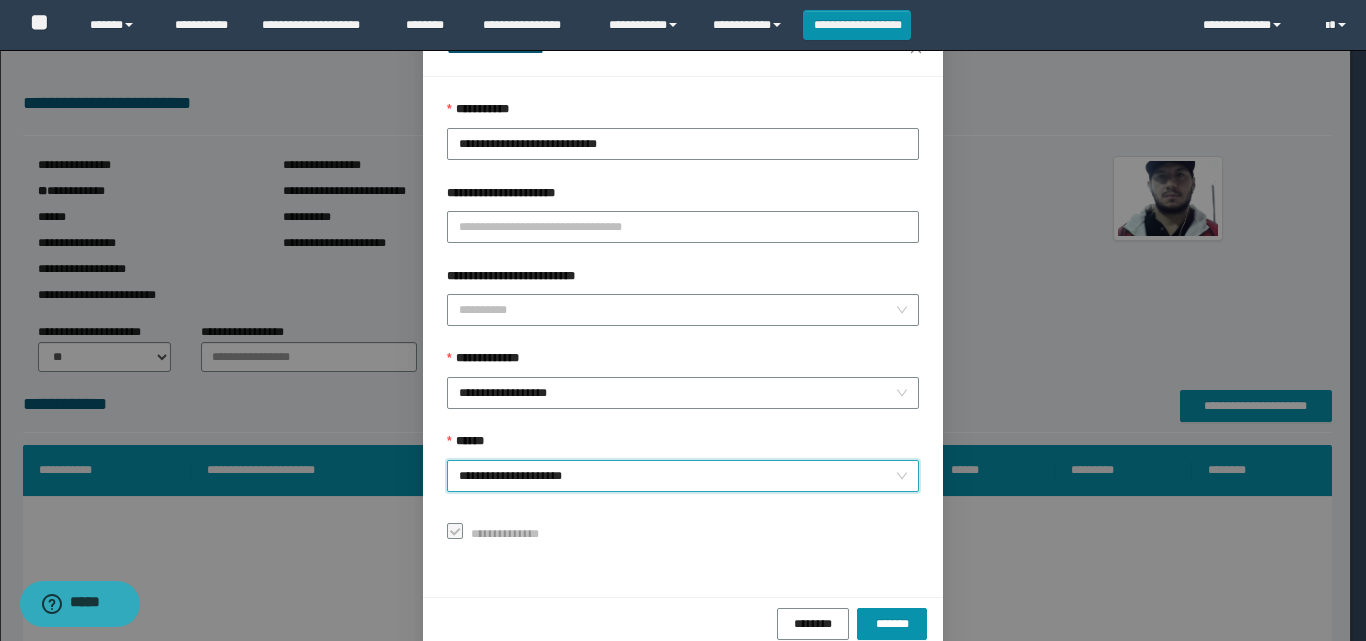 scroll, scrollTop: 111, scrollLeft: 0, axis: vertical 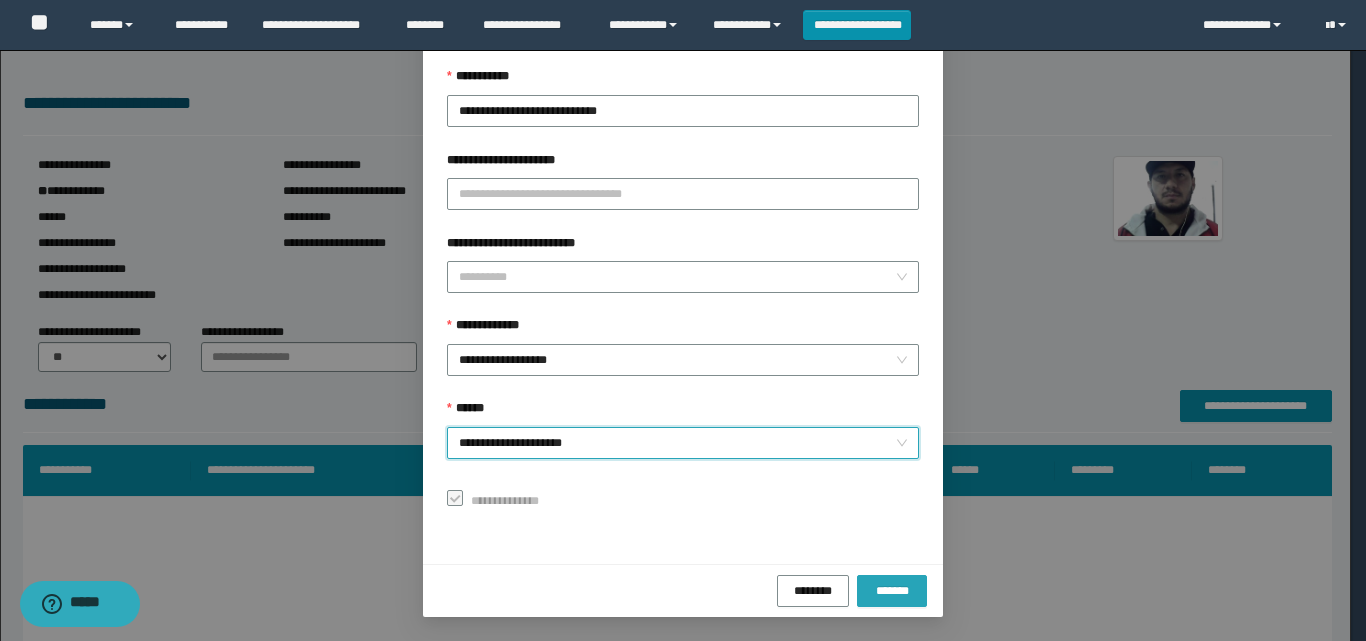 click on "*******" at bounding box center [892, 590] 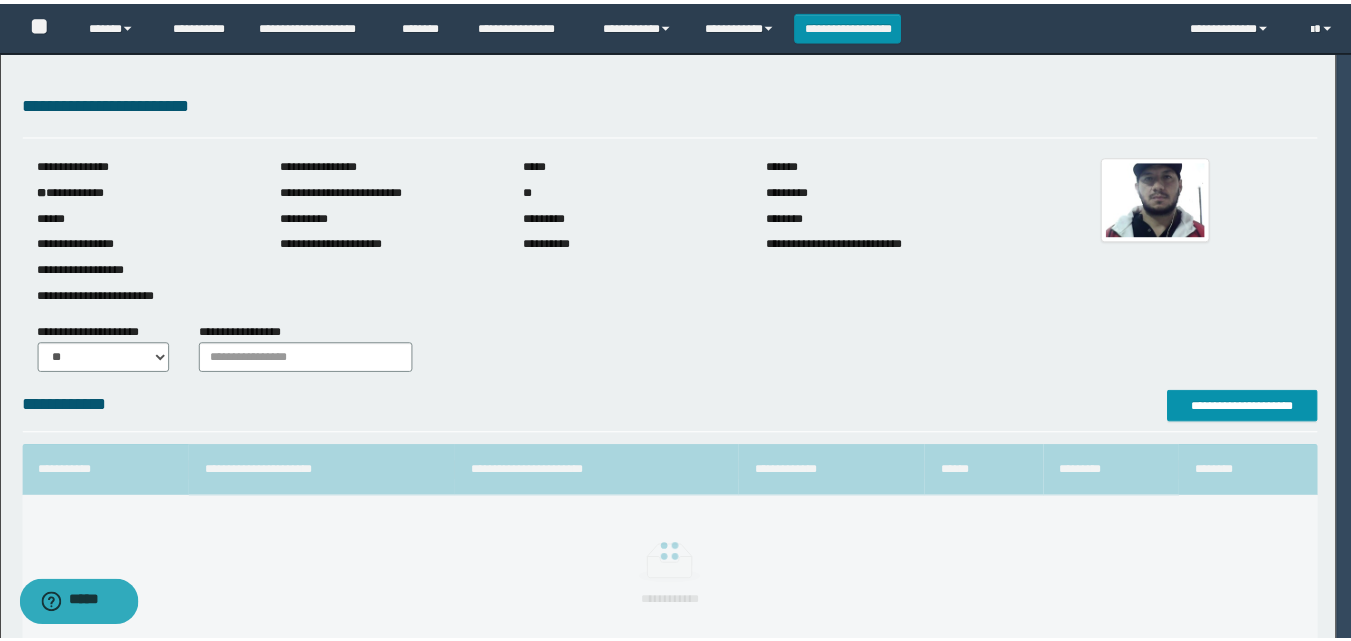 scroll, scrollTop: 64, scrollLeft: 0, axis: vertical 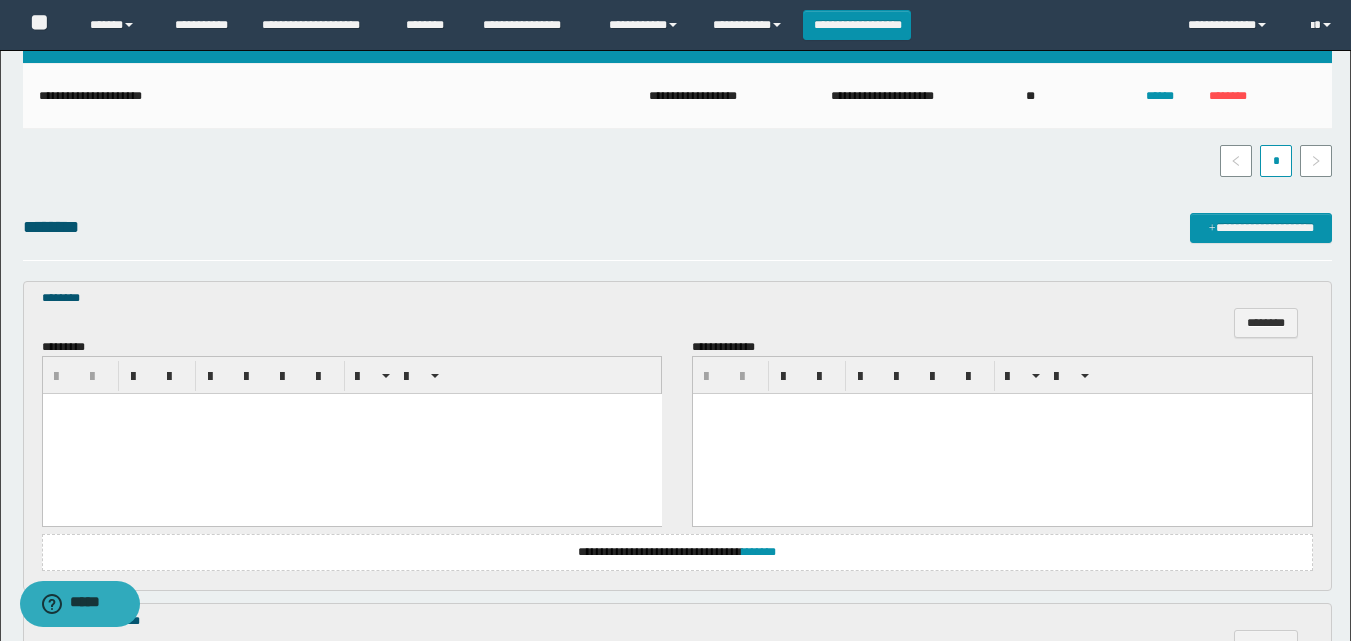 click at bounding box center [351, 434] 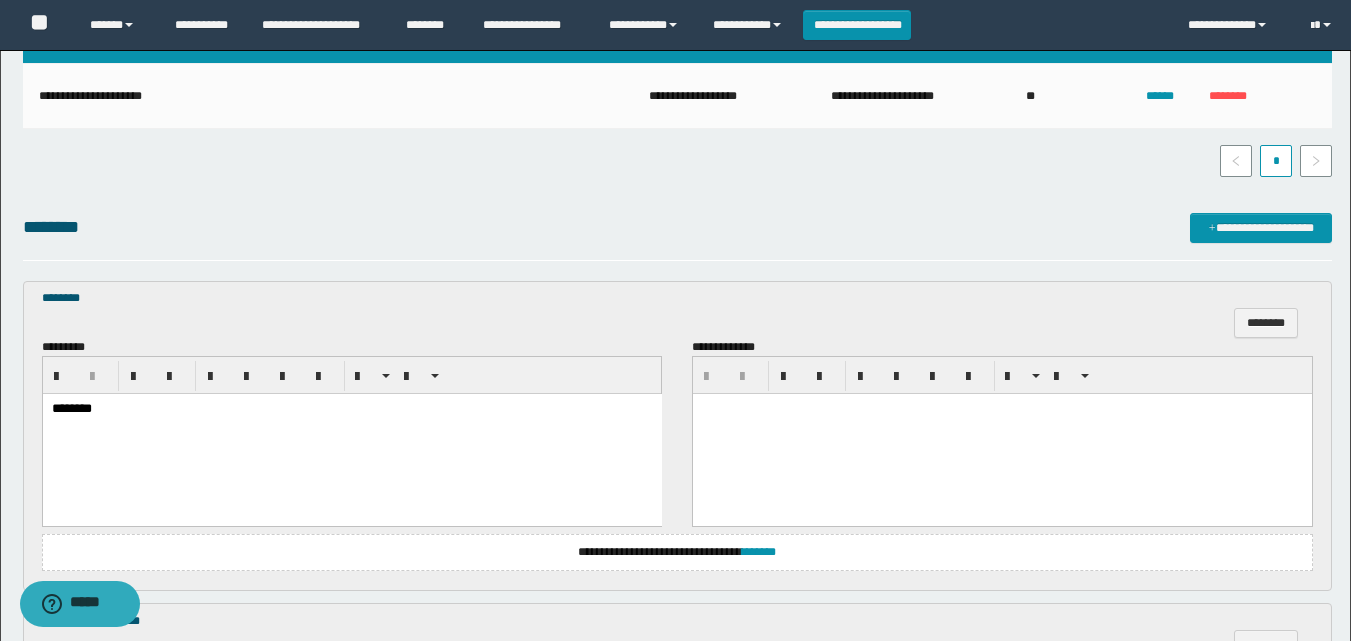 scroll, scrollTop: 857, scrollLeft: 0, axis: vertical 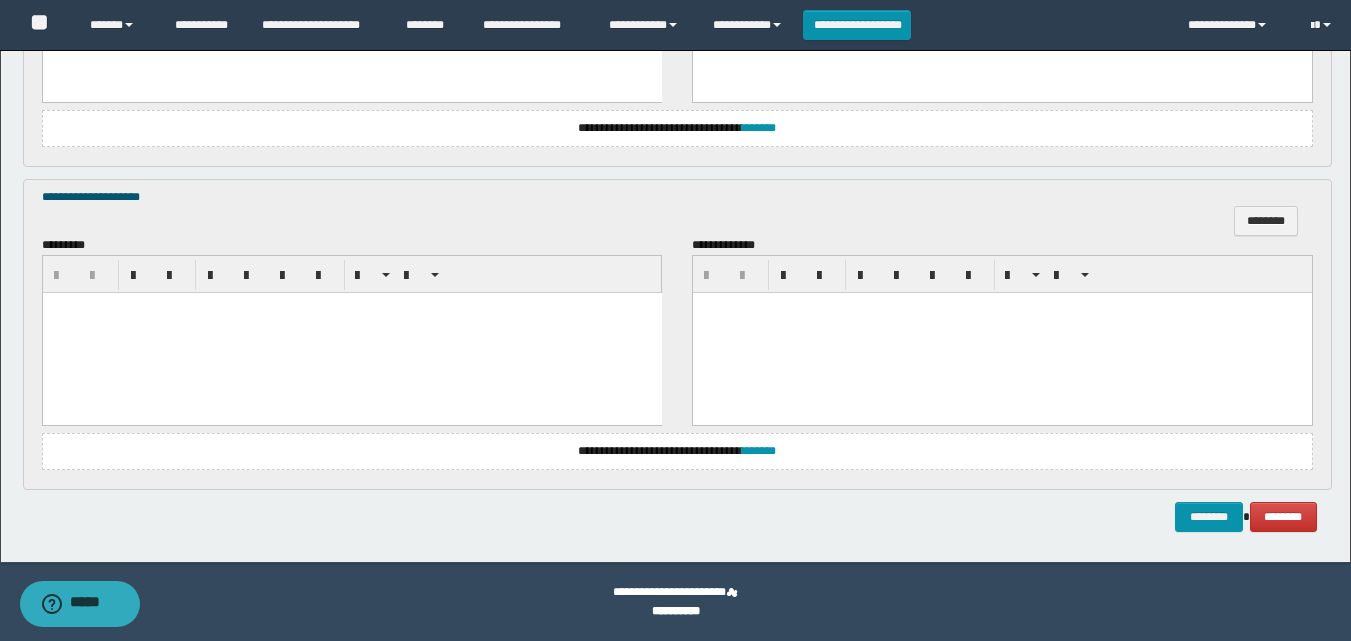 click at bounding box center [351, 333] 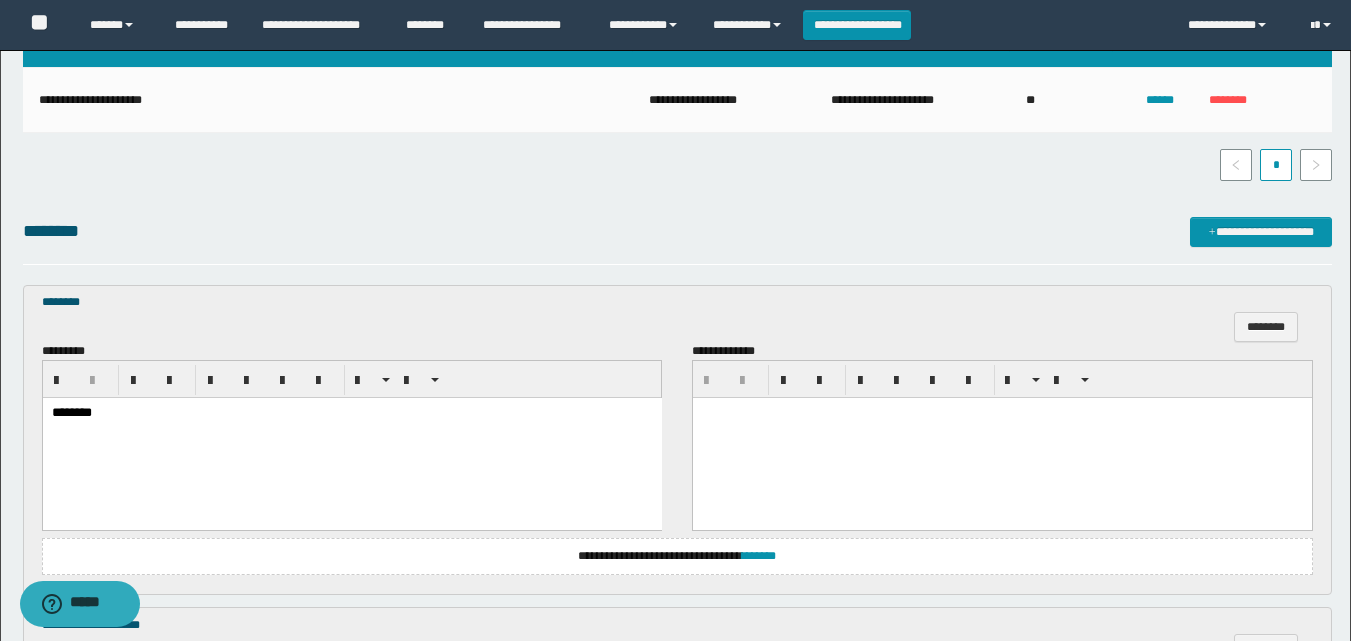 scroll, scrollTop: 433, scrollLeft: 0, axis: vertical 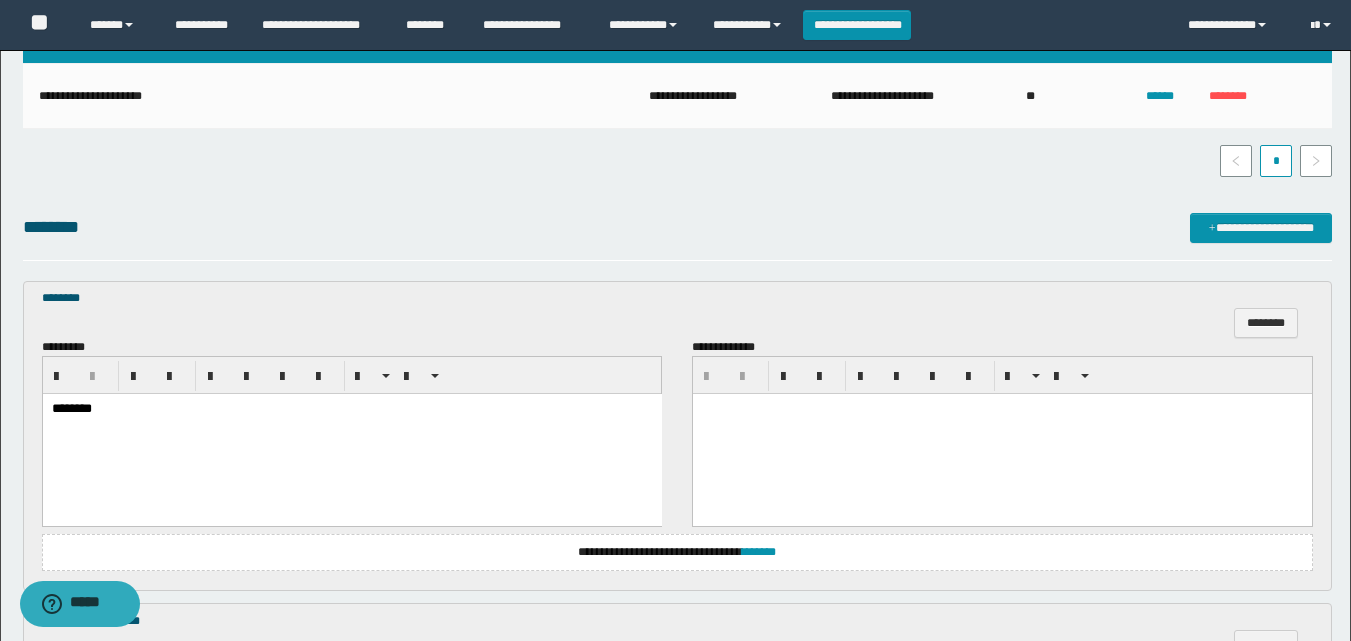 click on "********" at bounding box center [351, 410] 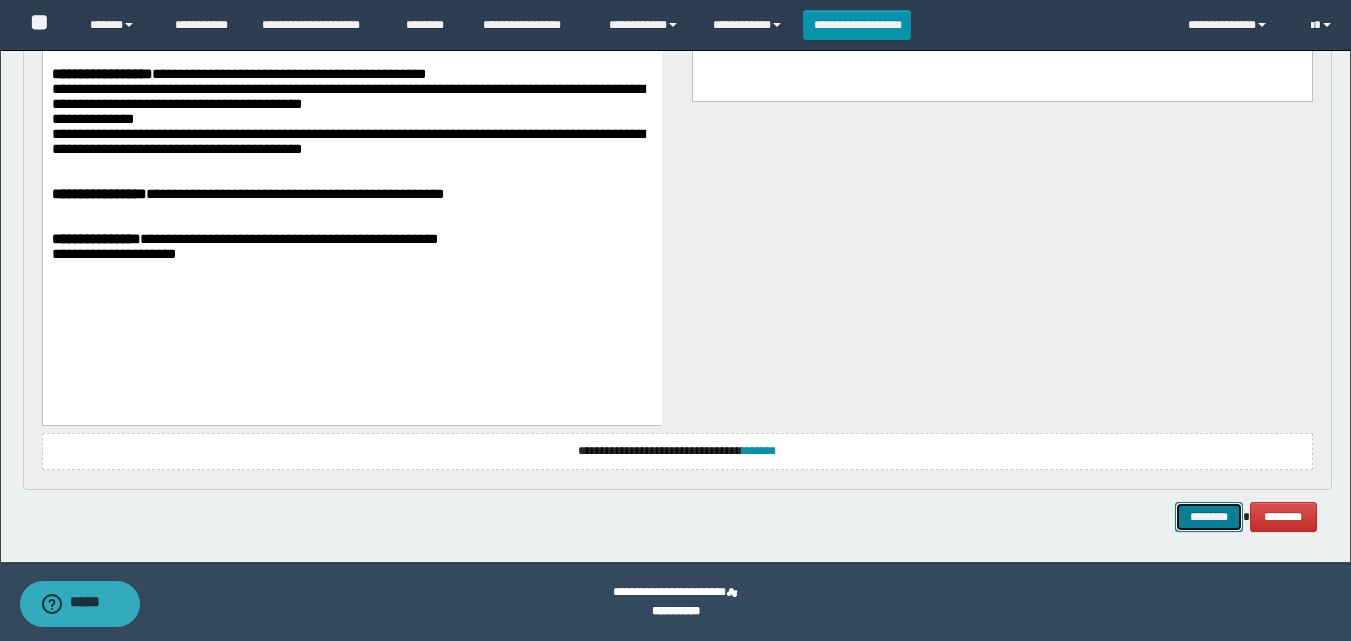 click on "********" at bounding box center [1209, 517] 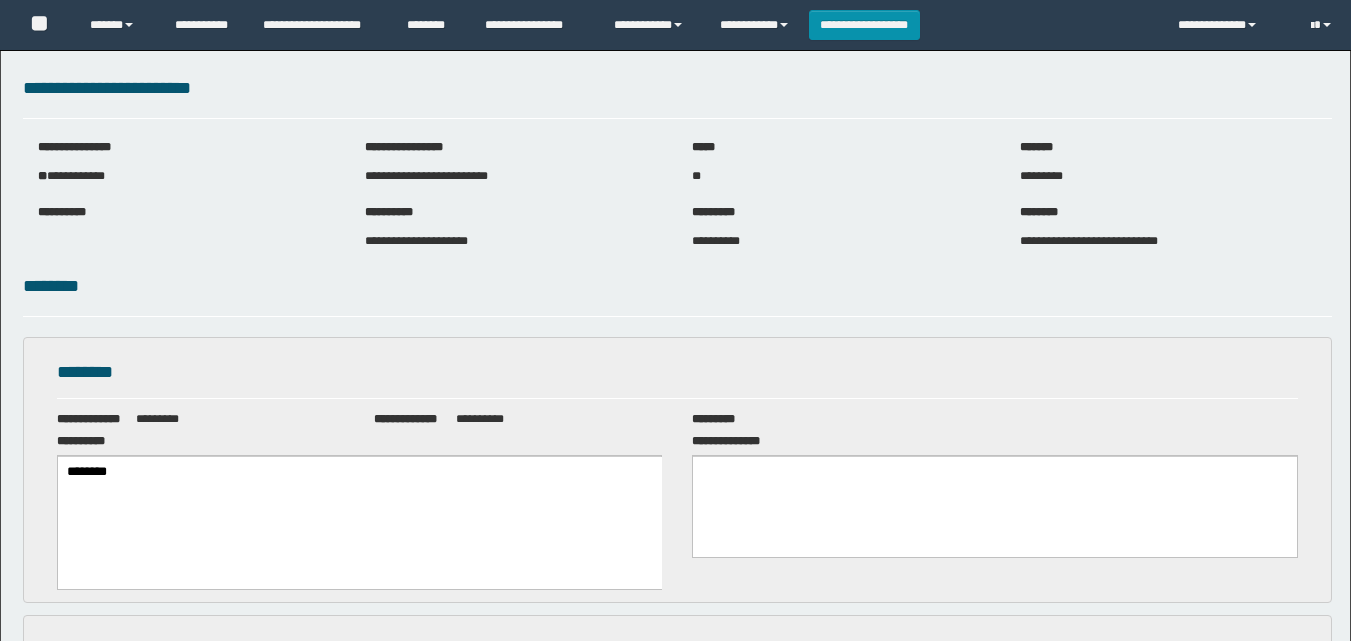 scroll, scrollTop: 0, scrollLeft: 0, axis: both 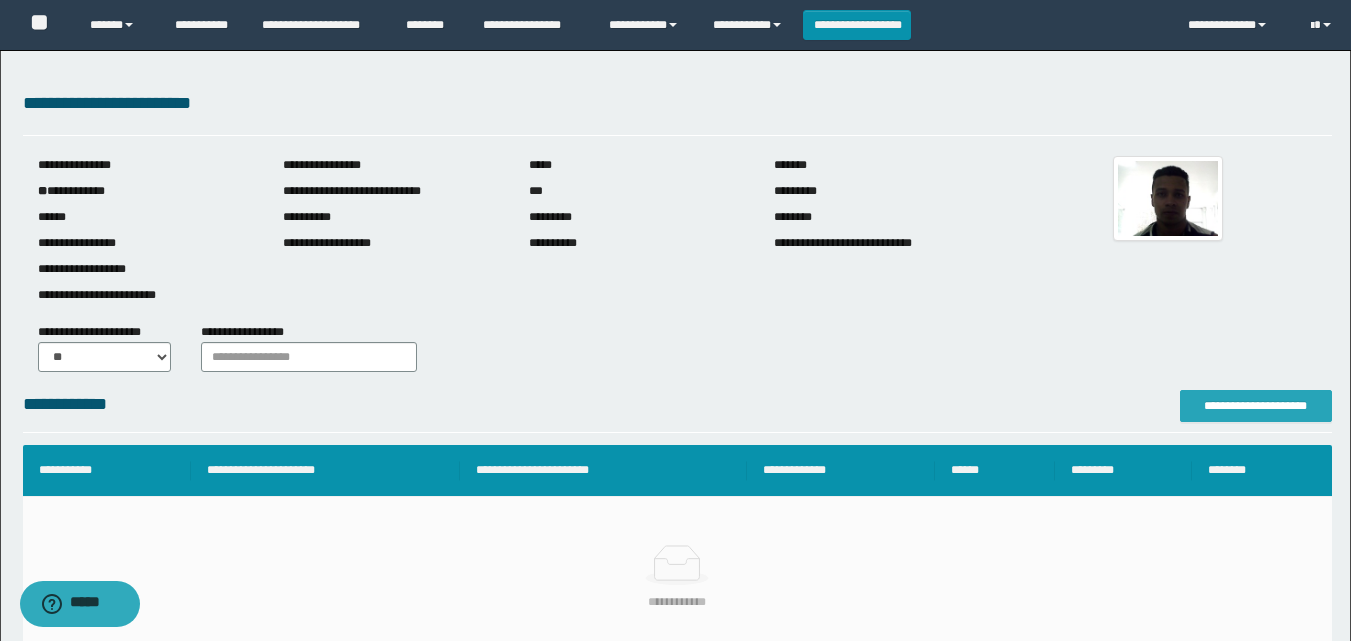 click on "**********" at bounding box center (1256, 406) 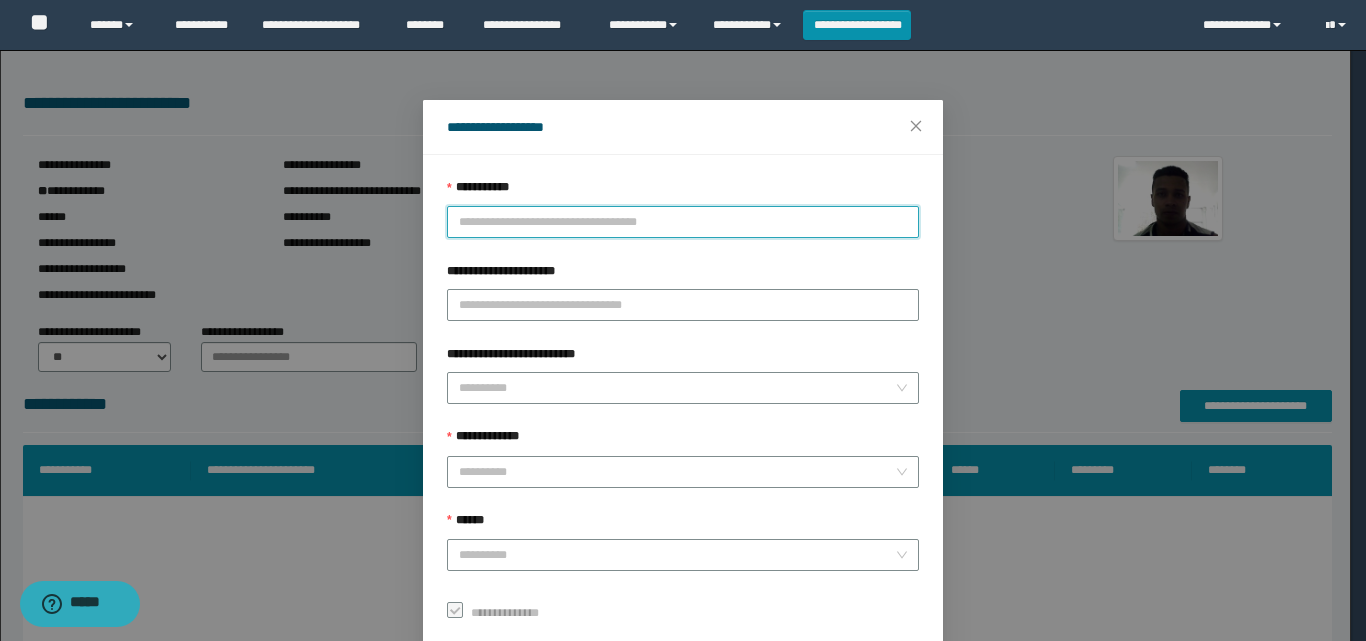 click on "**********" at bounding box center [683, 222] 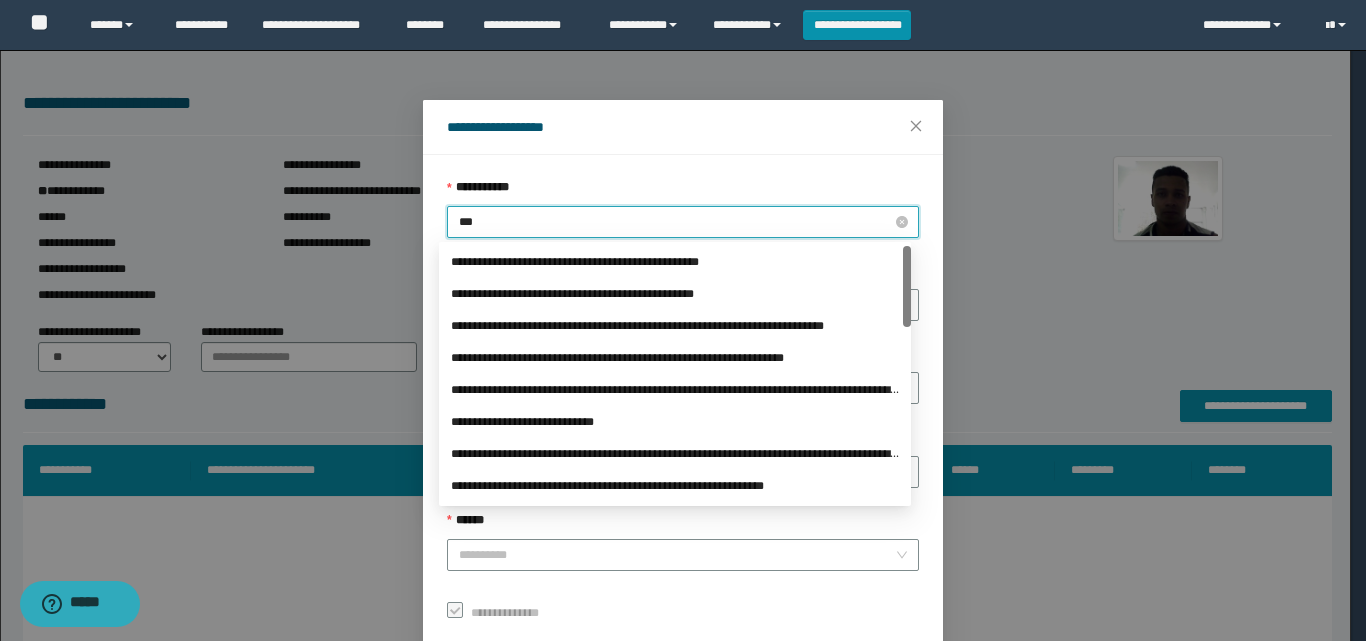 type on "****" 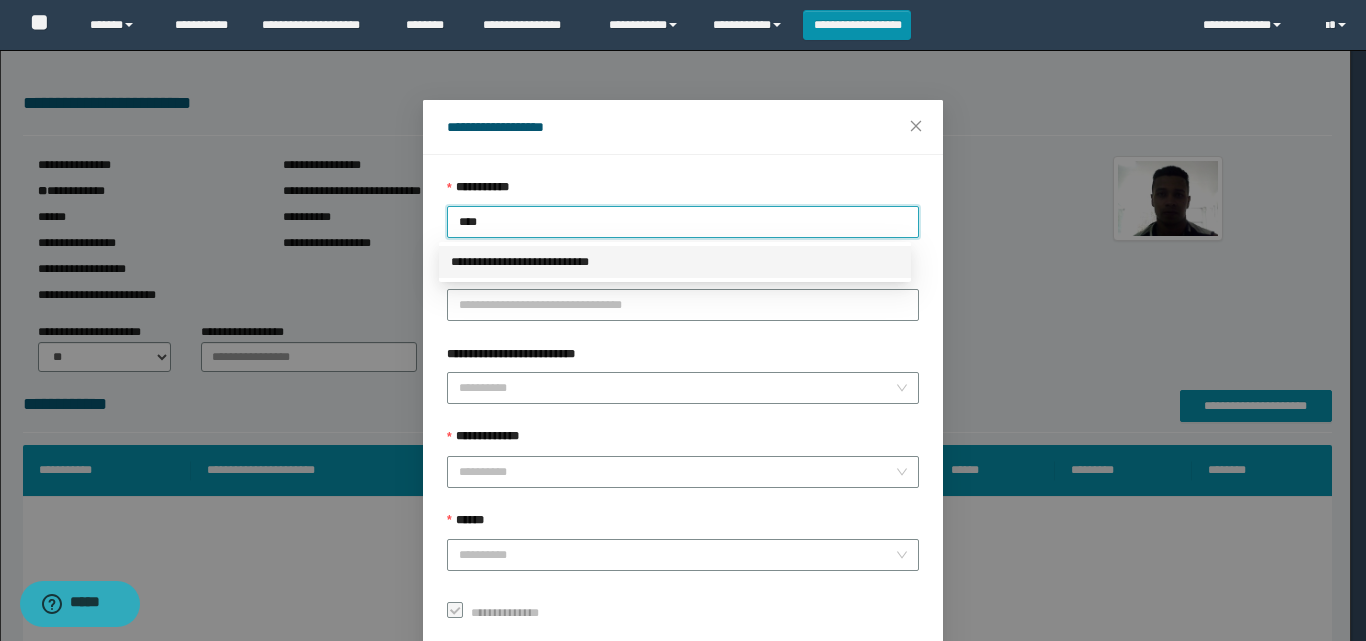 click on "**********" at bounding box center (675, 262) 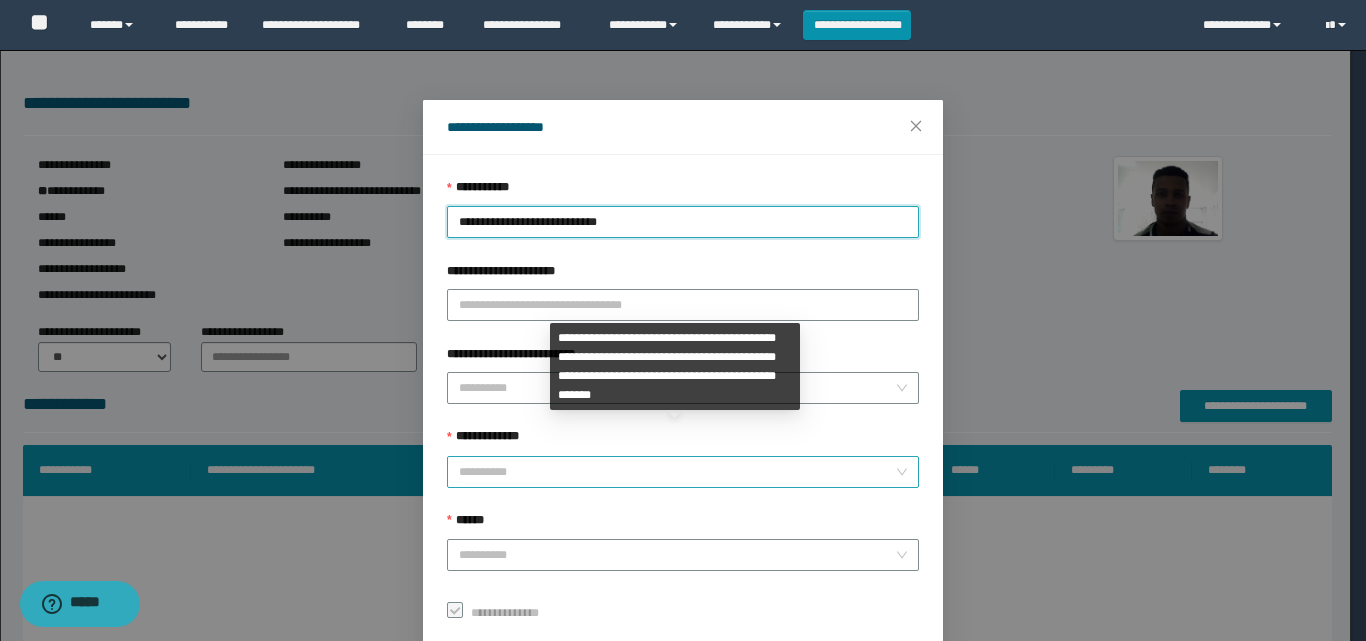click on "**********" at bounding box center [677, 472] 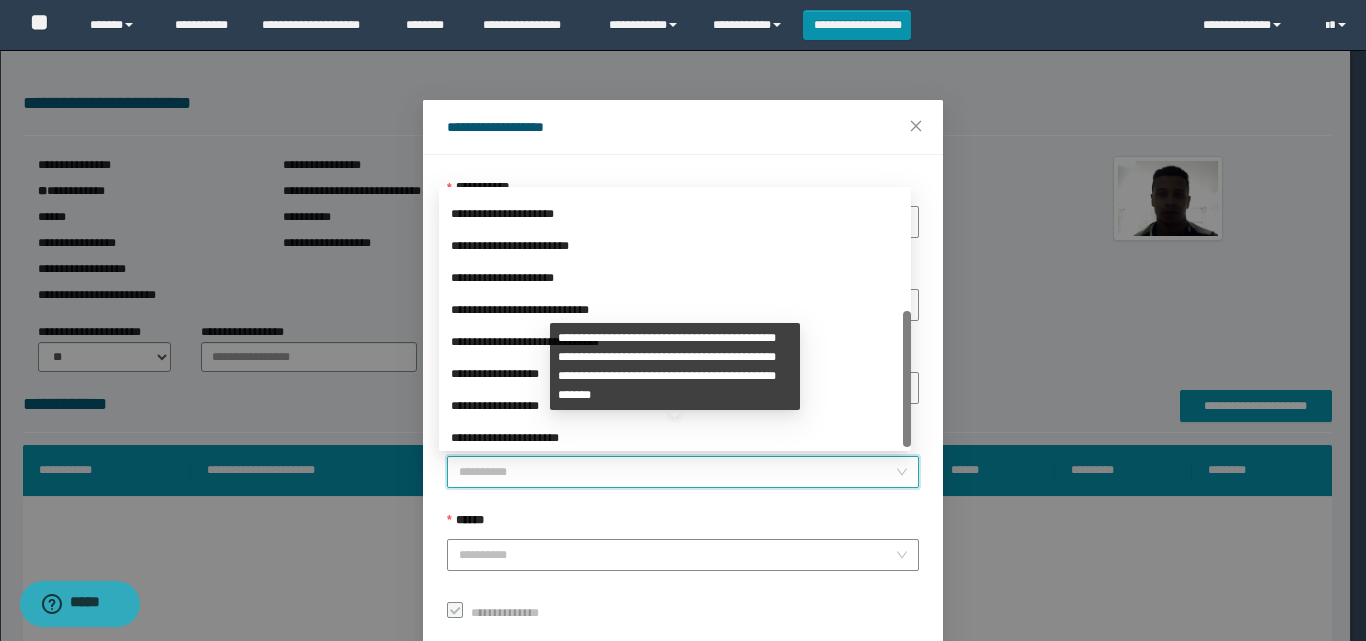 scroll, scrollTop: 224, scrollLeft: 0, axis: vertical 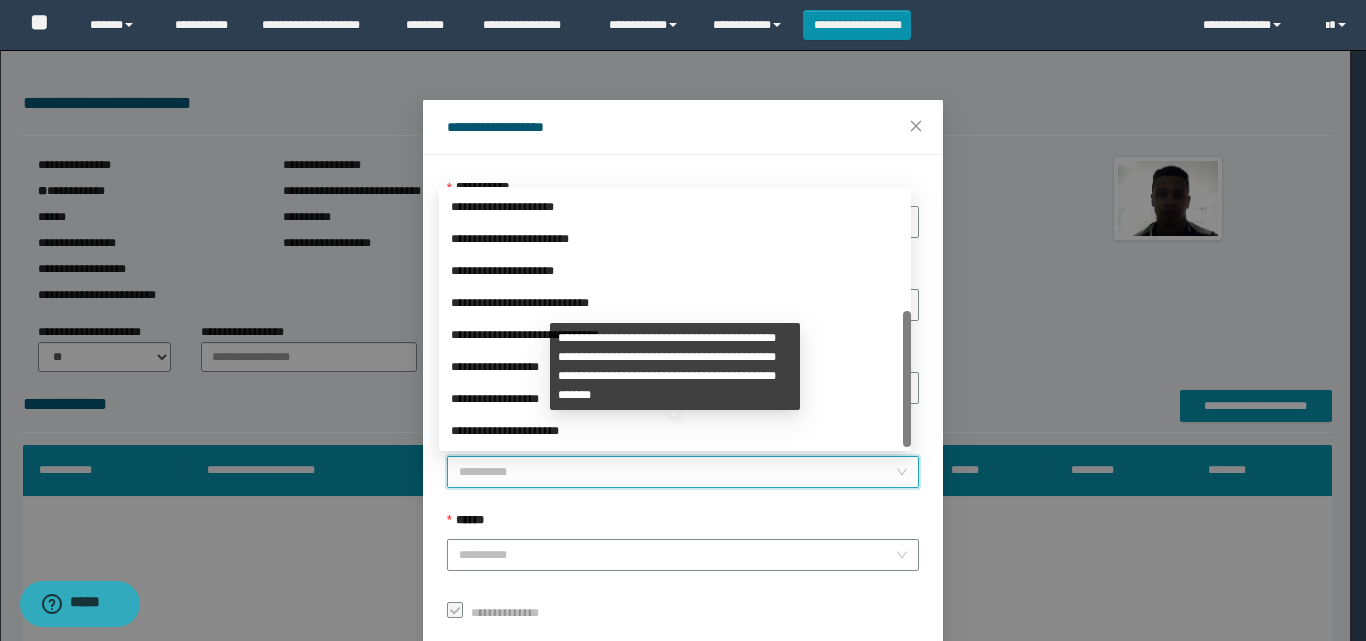 drag, startPoint x: 906, startPoint y: 244, endPoint x: 905, endPoint y: 395, distance: 151.00331 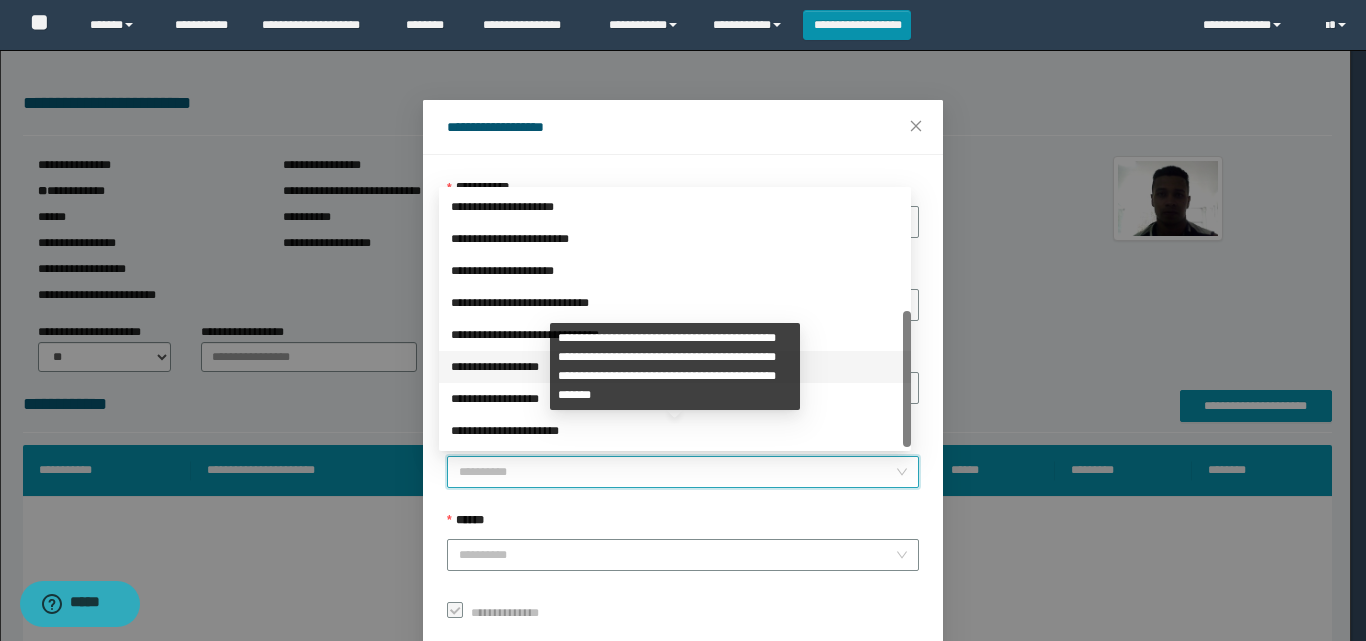 click on "**********" at bounding box center (675, 367) 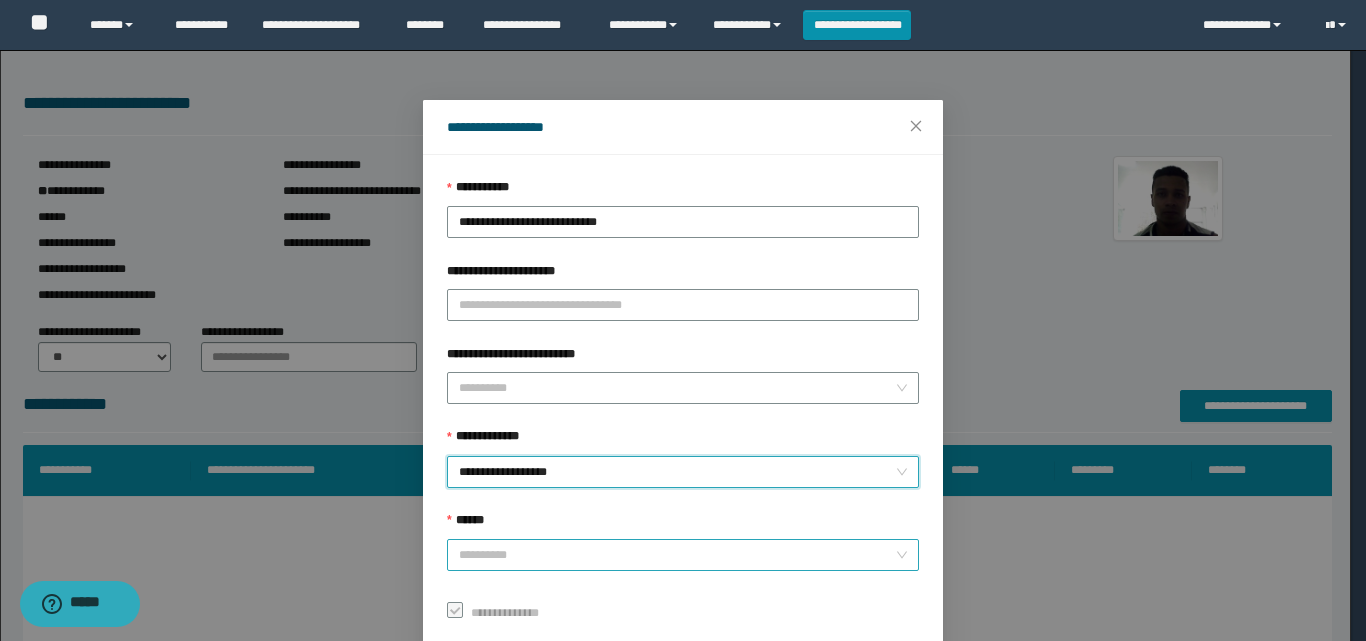 click on "******" at bounding box center [677, 555] 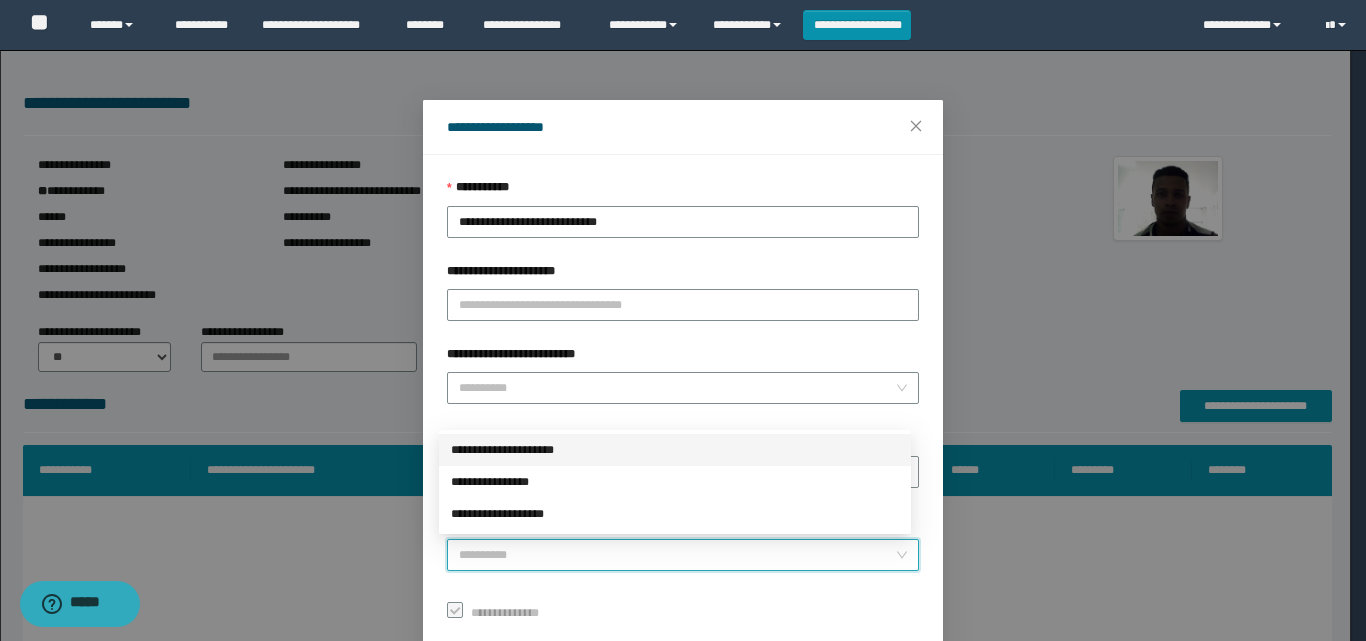 click on "**********" at bounding box center (675, 450) 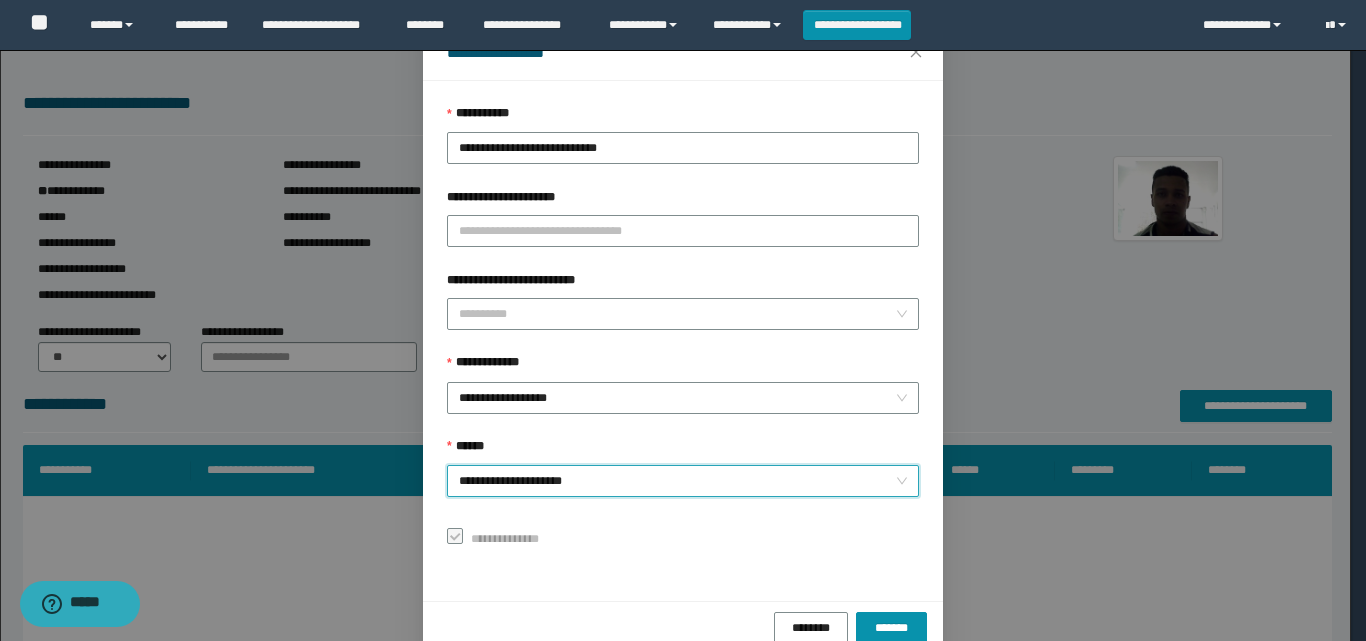 scroll, scrollTop: 111, scrollLeft: 0, axis: vertical 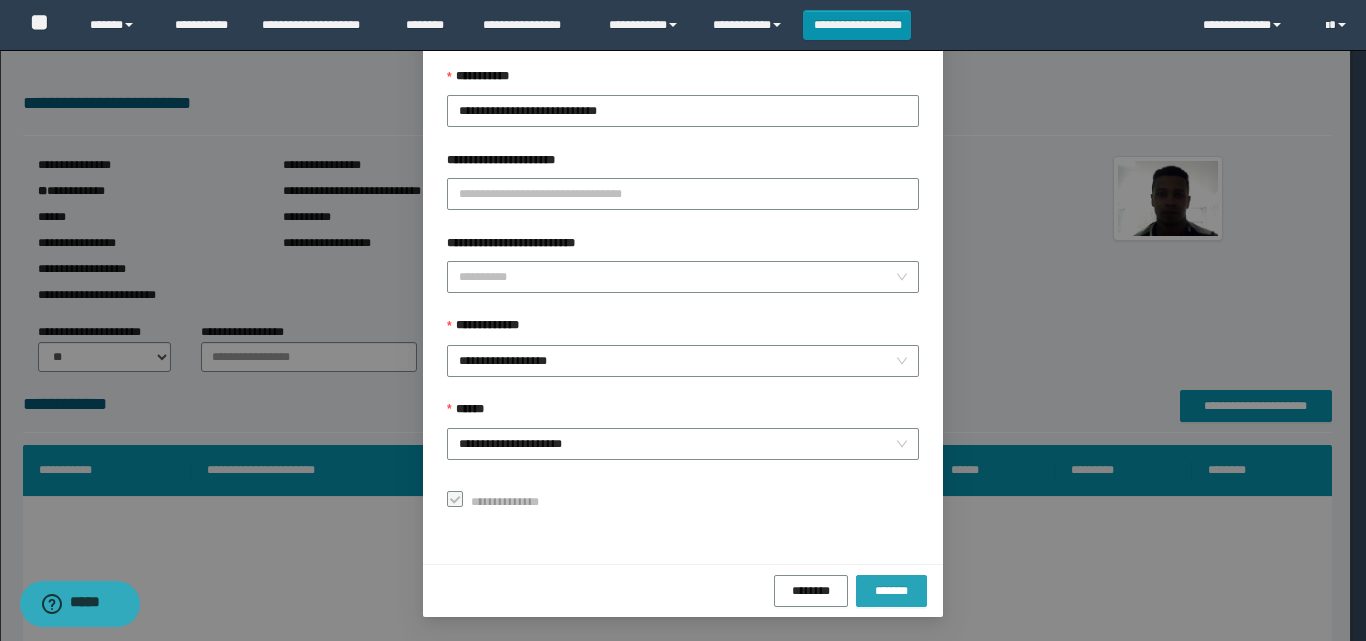 click on "*******" at bounding box center (891, 591) 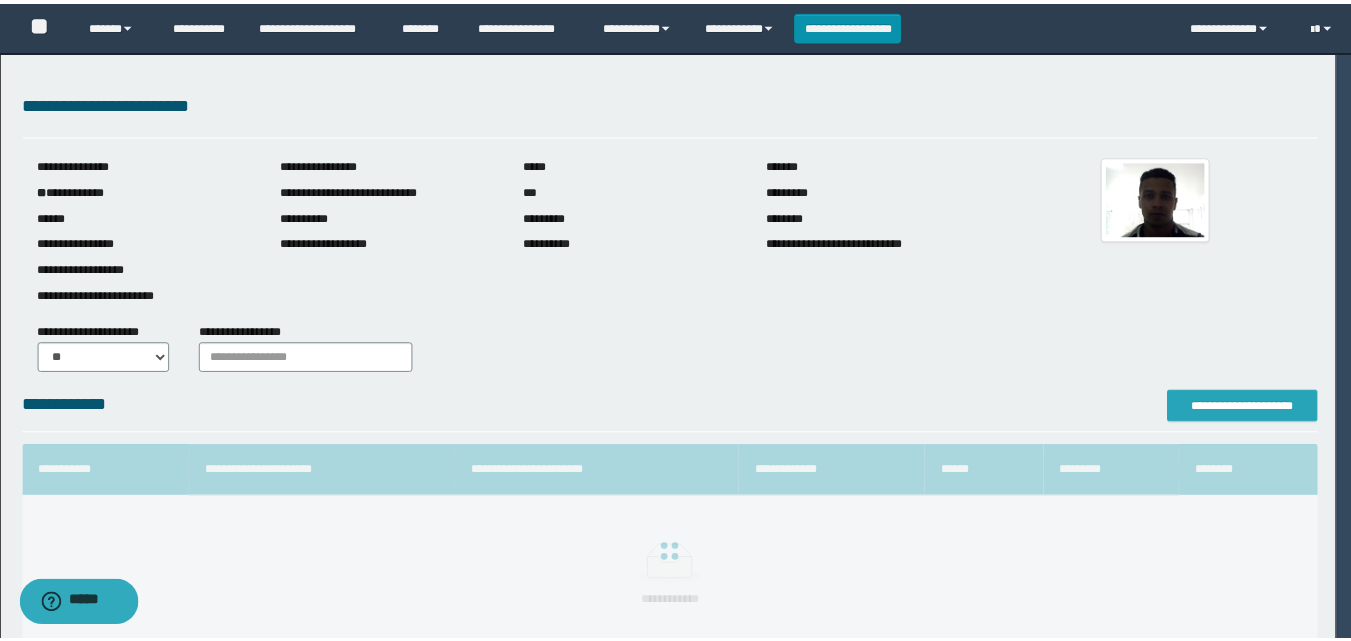 scroll, scrollTop: 0, scrollLeft: 0, axis: both 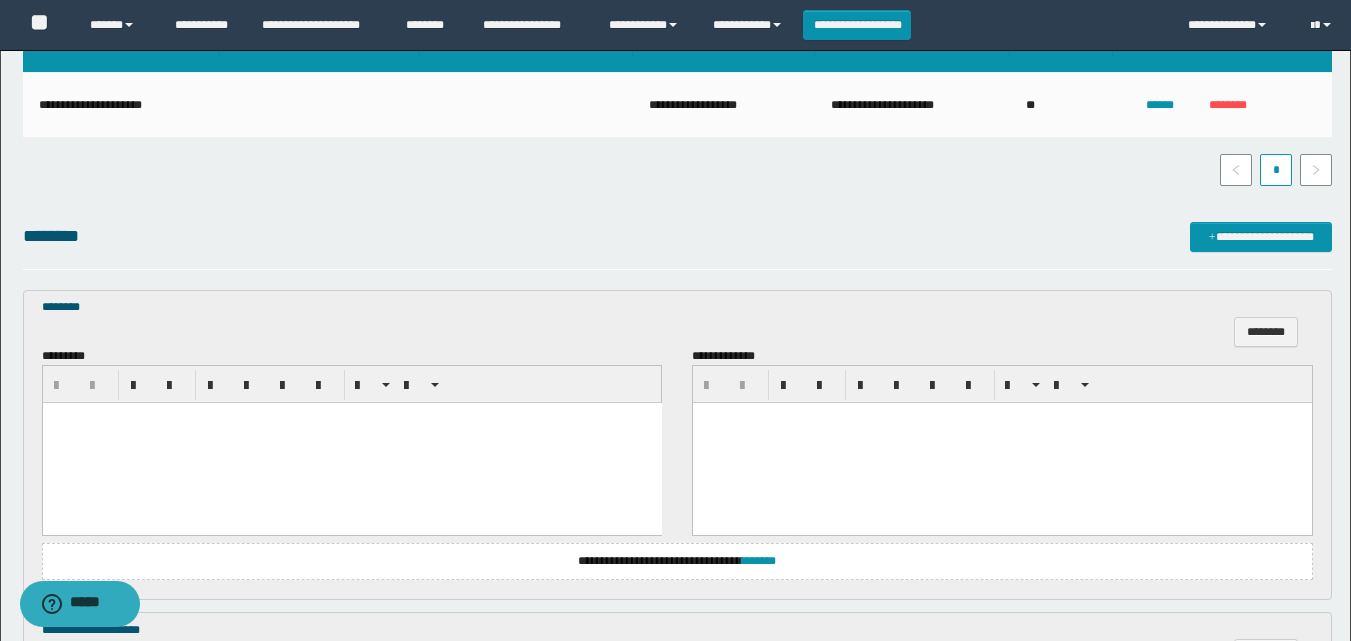 click at bounding box center [351, 443] 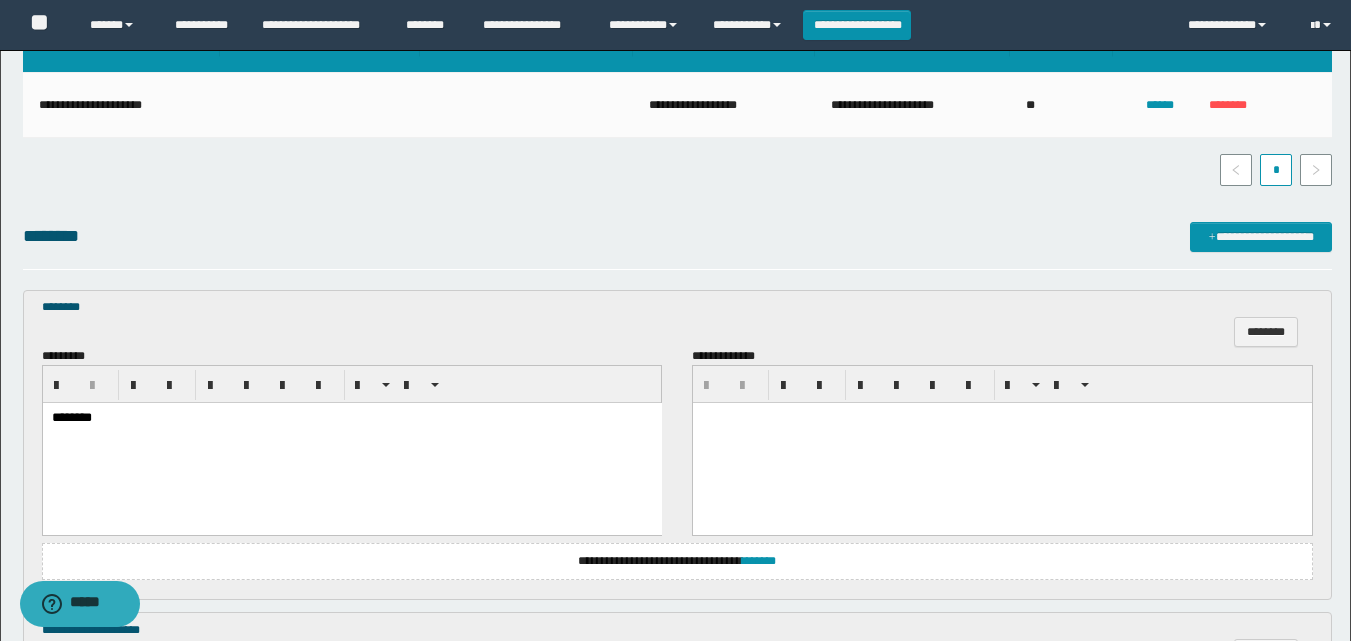 scroll, scrollTop: 857, scrollLeft: 0, axis: vertical 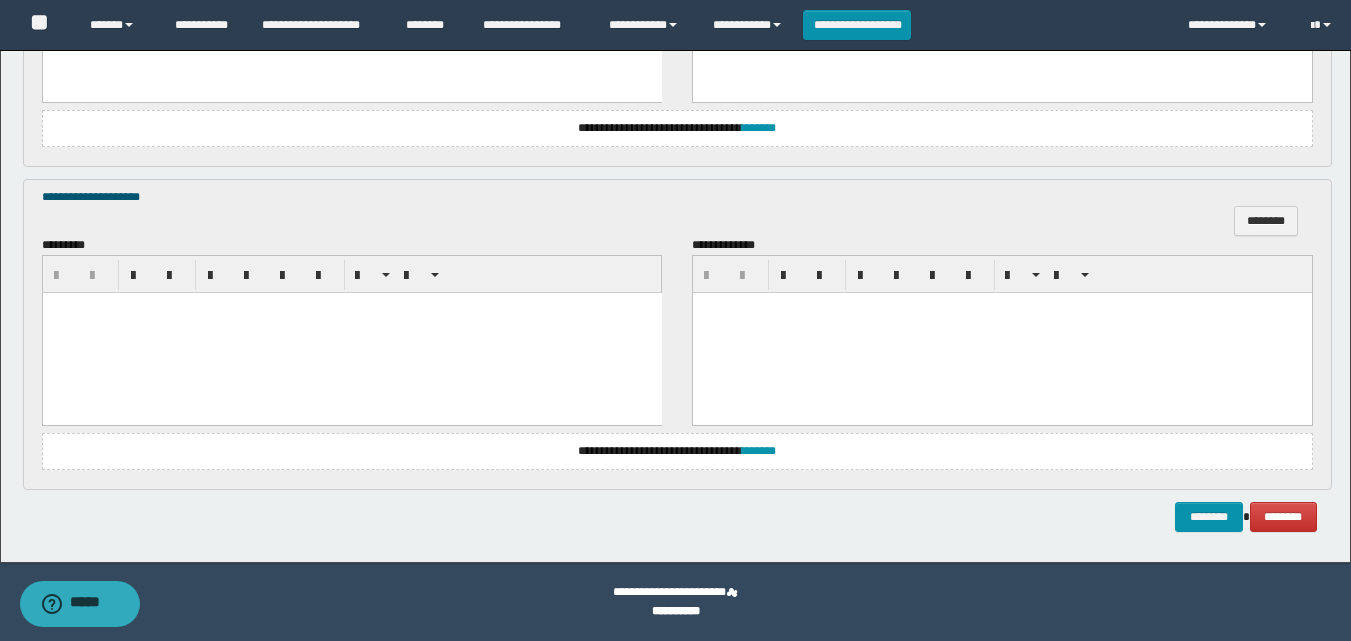 click at bounding box center (351, 333) 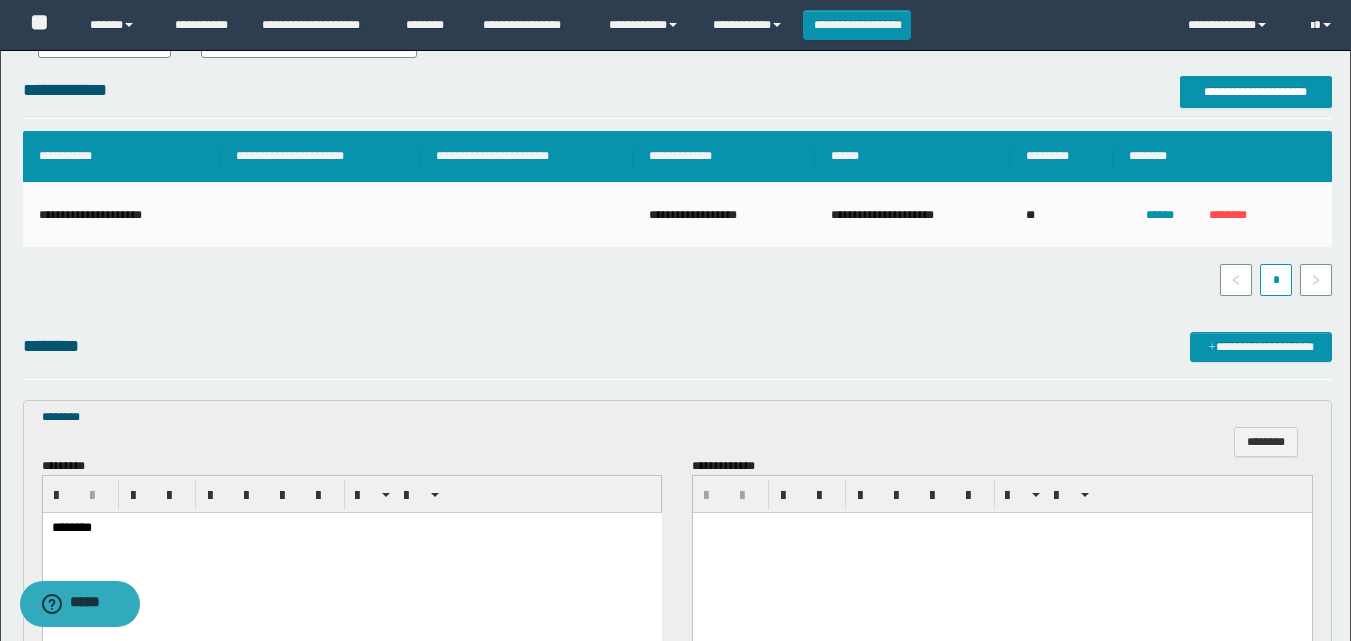 scroll, scrollTop: 1181, scrollLeft: 0, axis: vertical 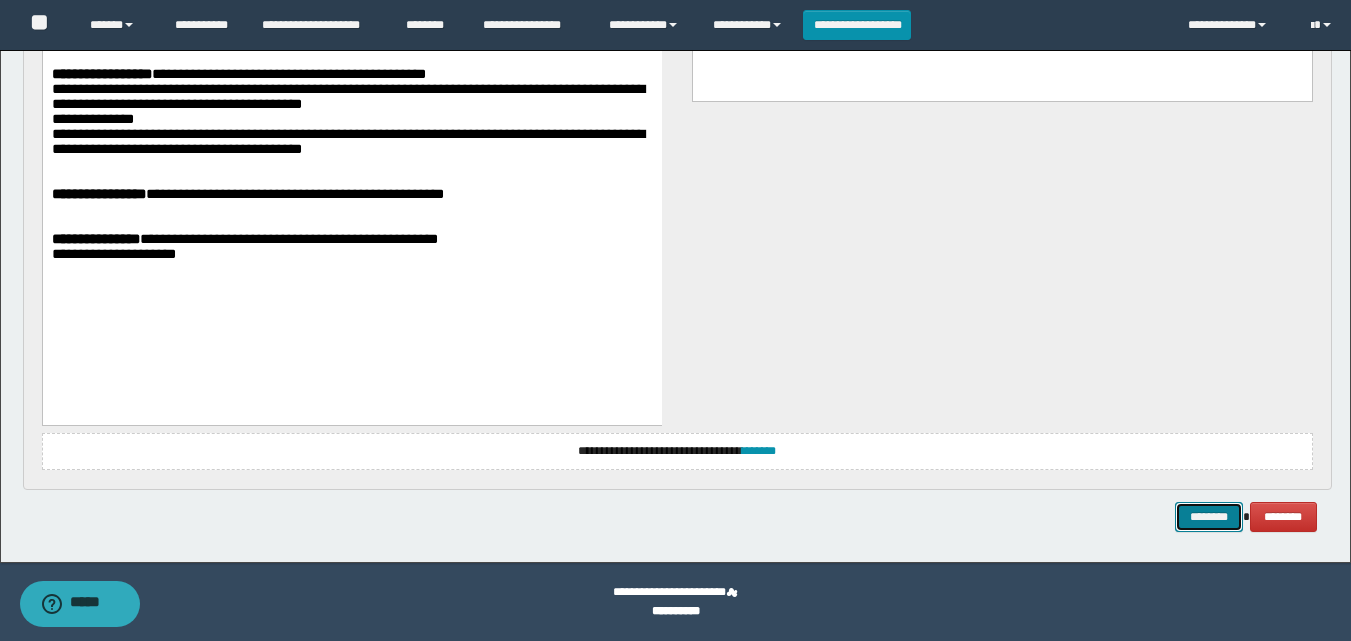 click on "********" at bounding box center [1209, 517] 